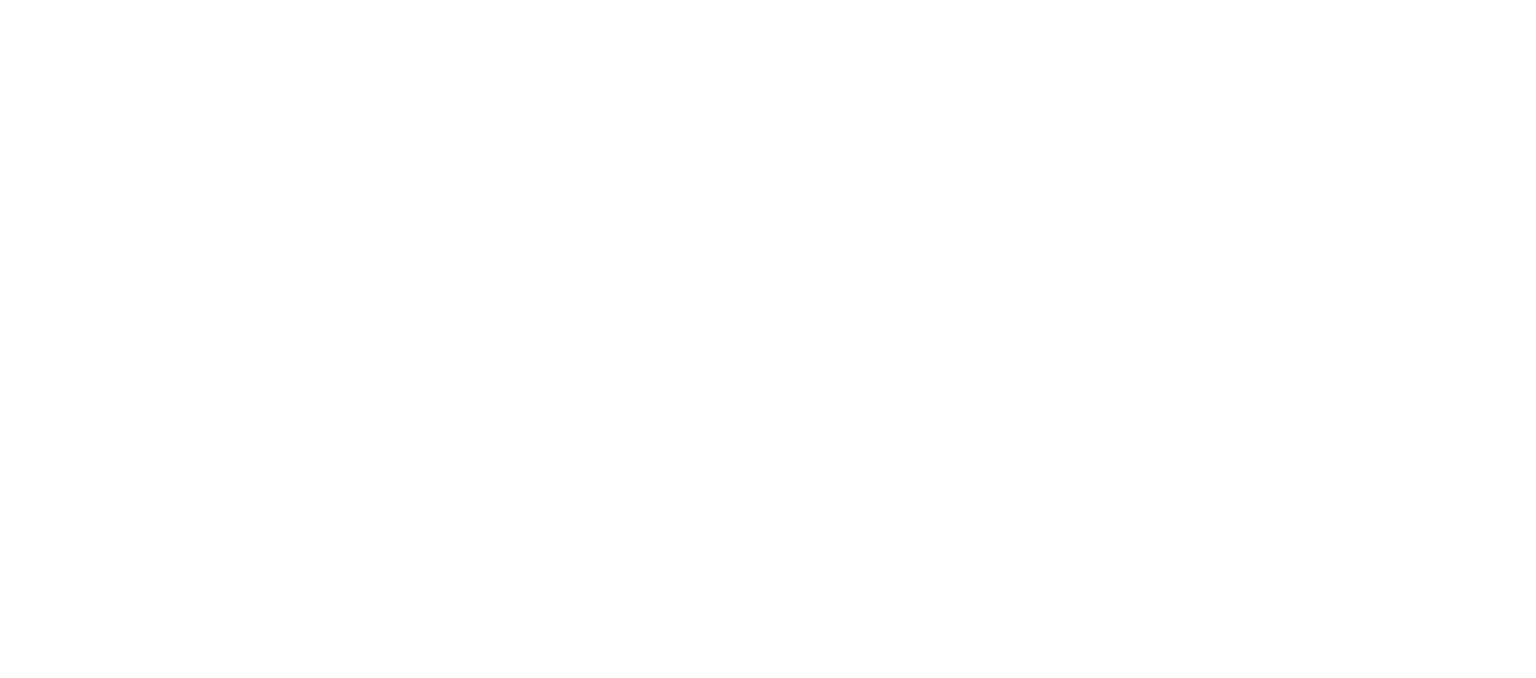 scroll, scrollTop: 0, scrollLeft: 0, axis: both 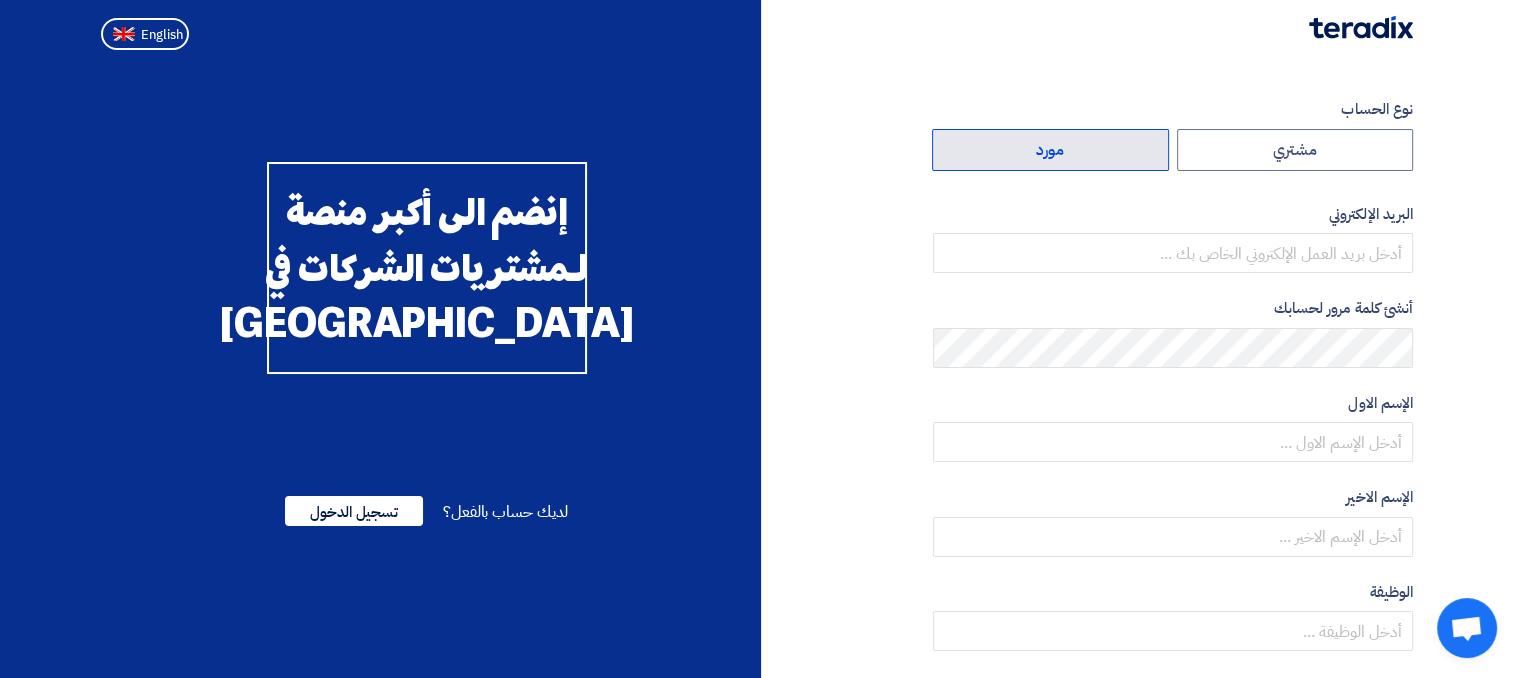 click on "مورد" 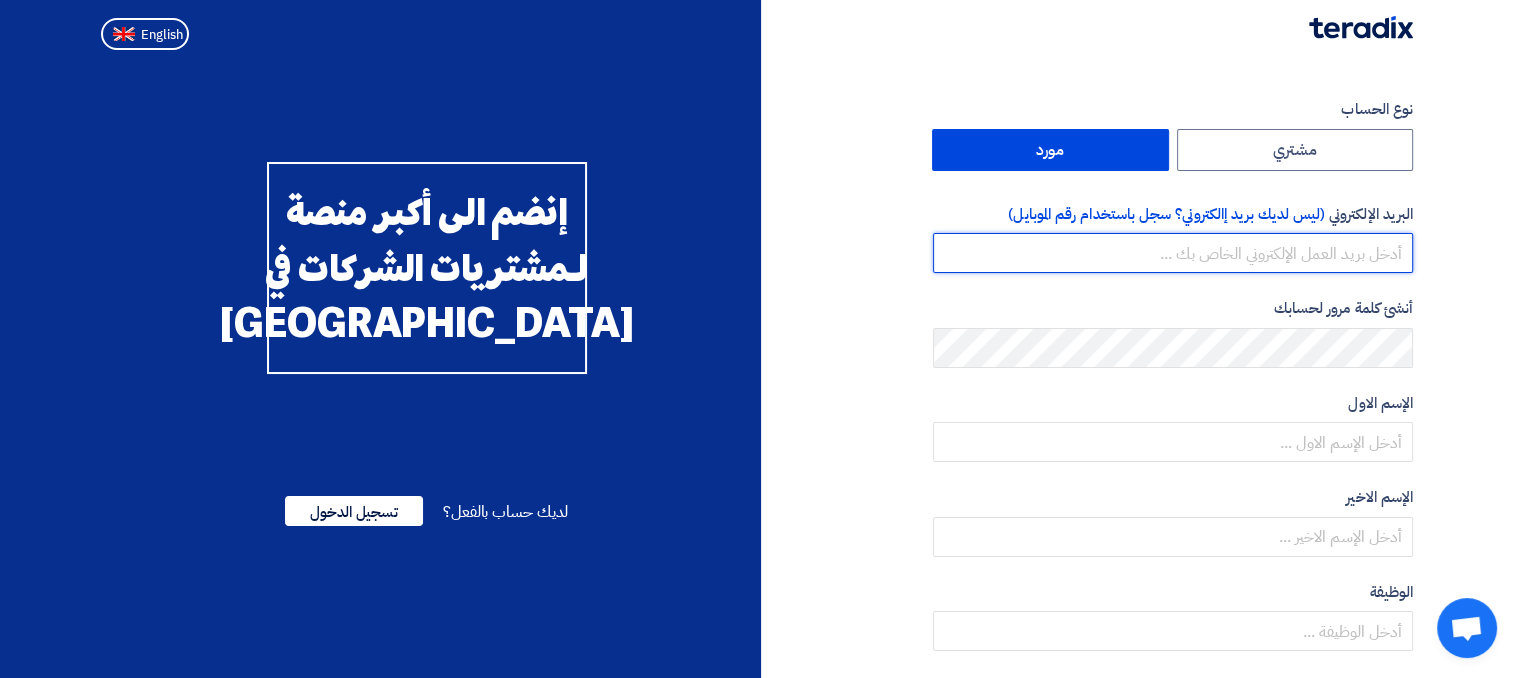 click at bounding box center (1173, 253) 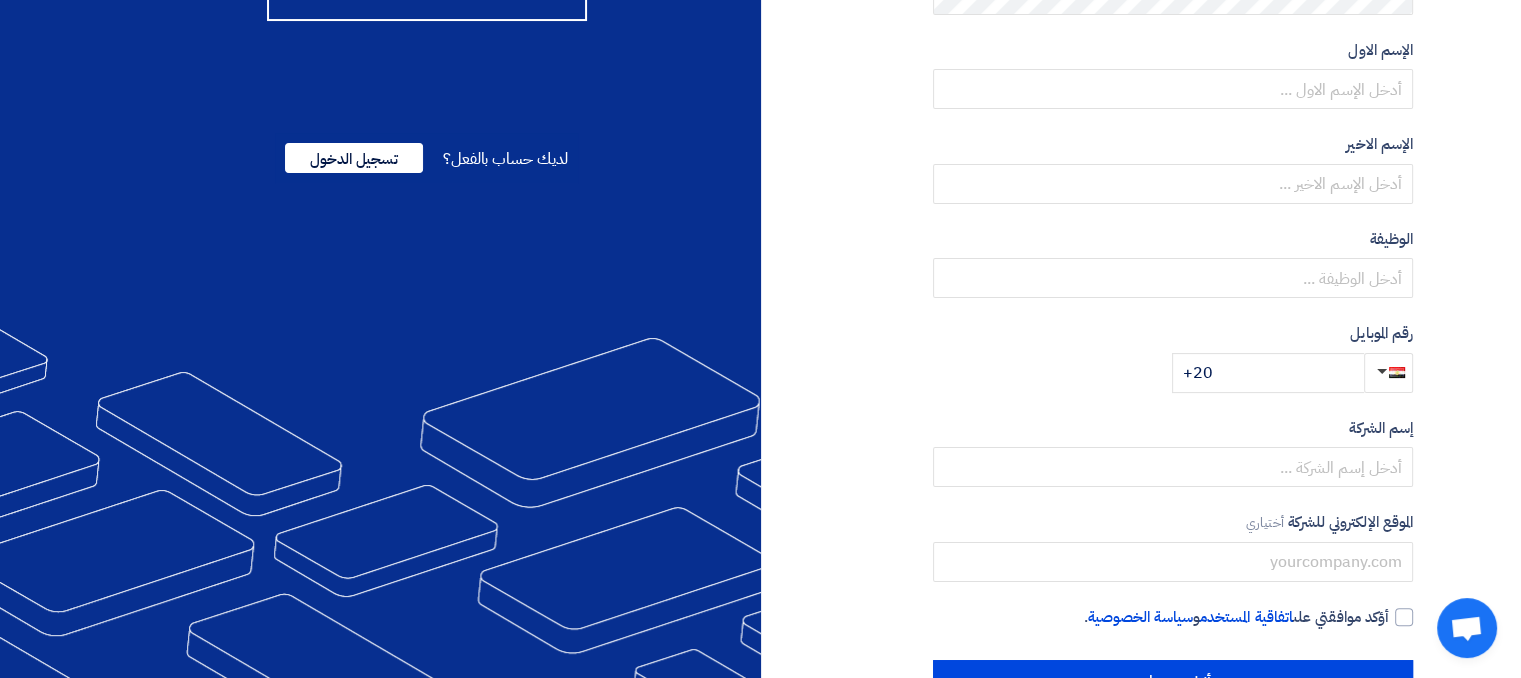 scroll, scrollTop: 0, scrollLeft: 0, axis: both 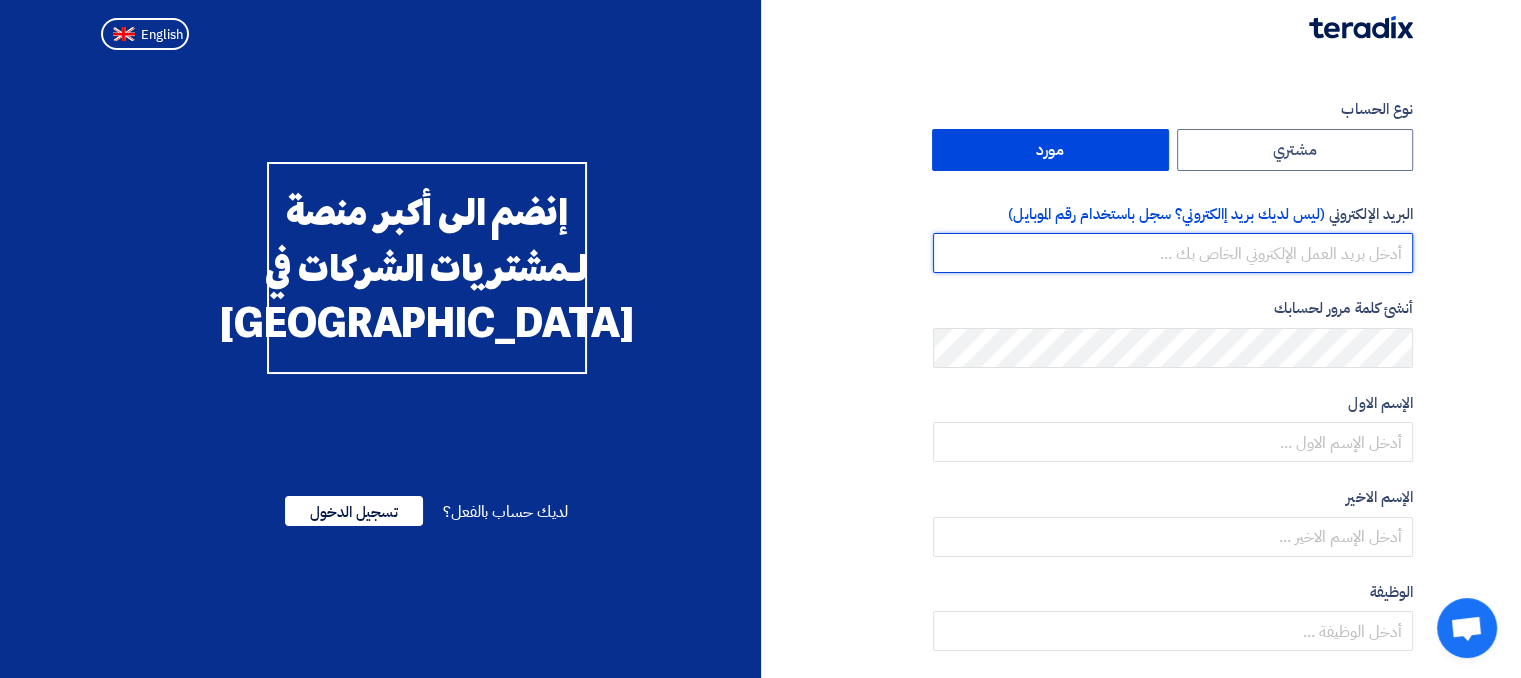 type on "ح" 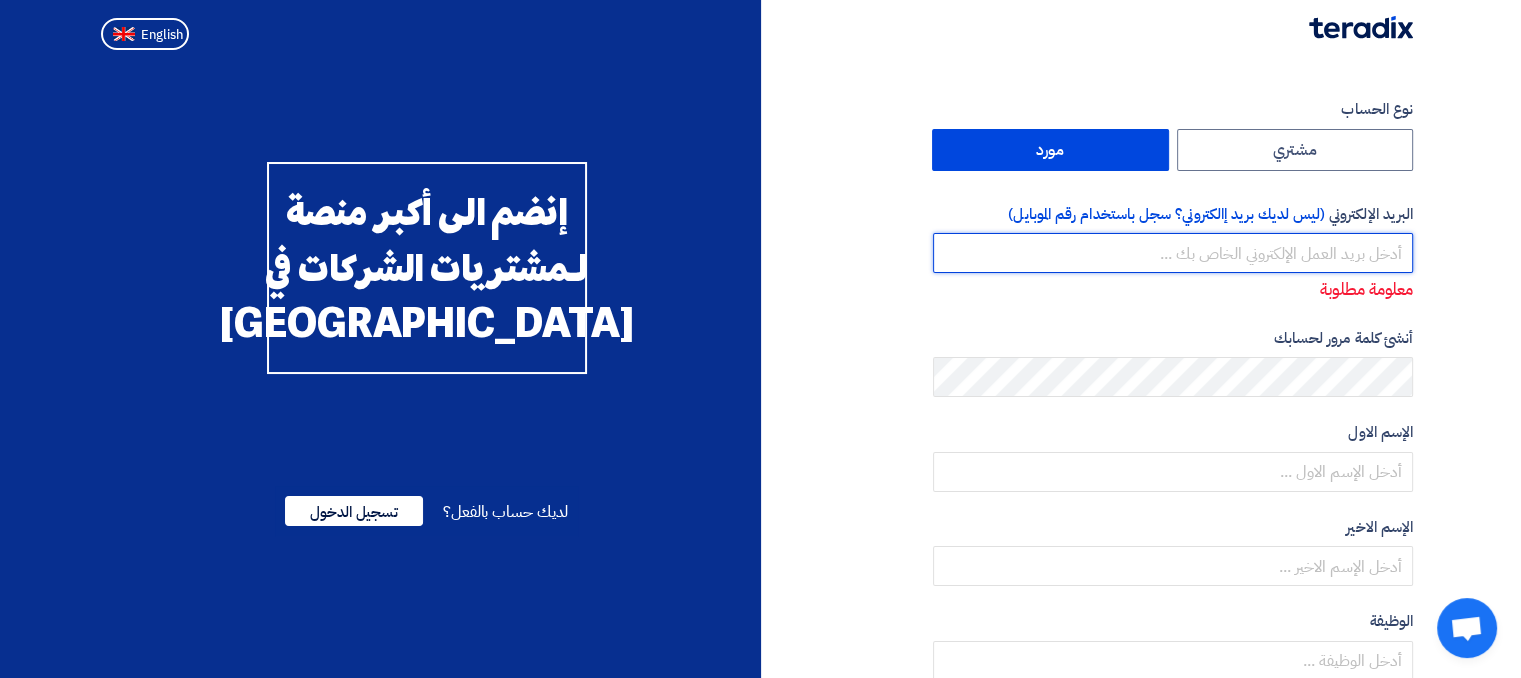 type on "[" 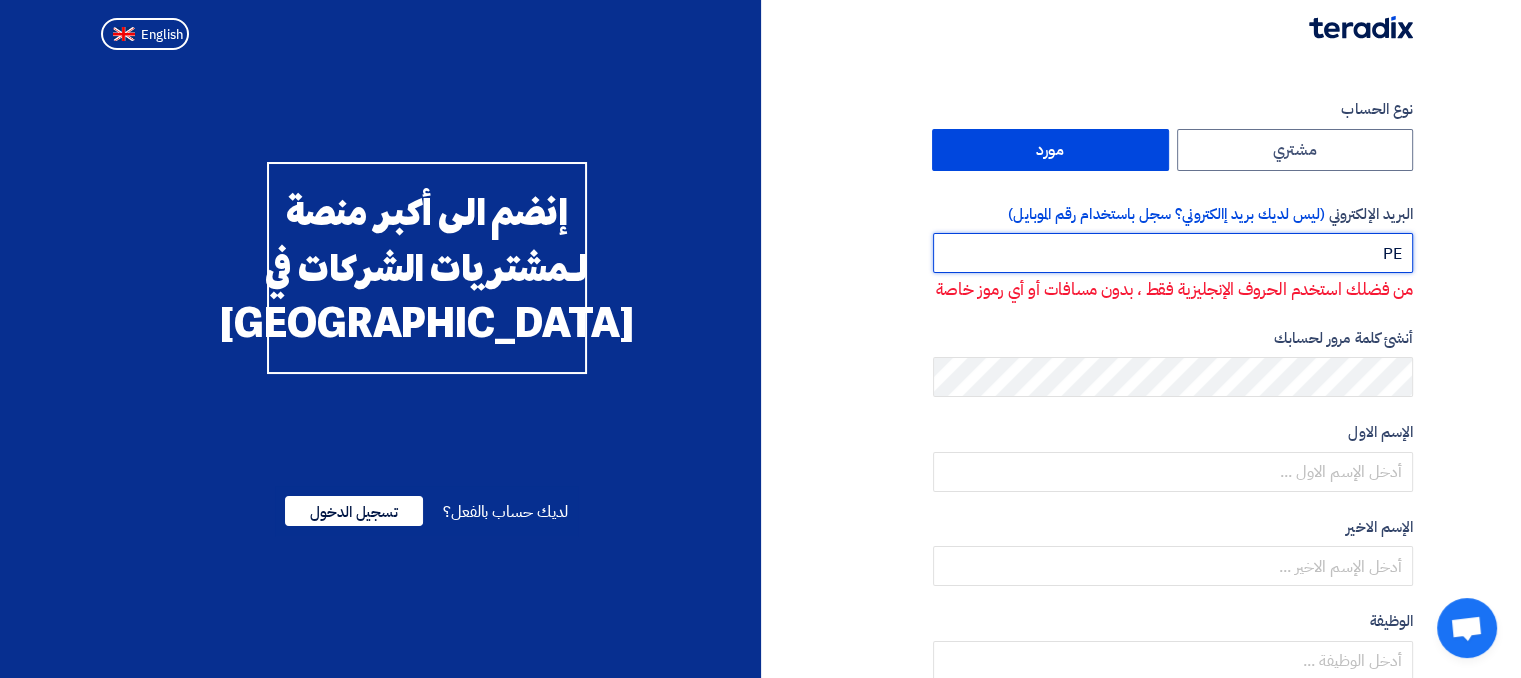 type on "P" 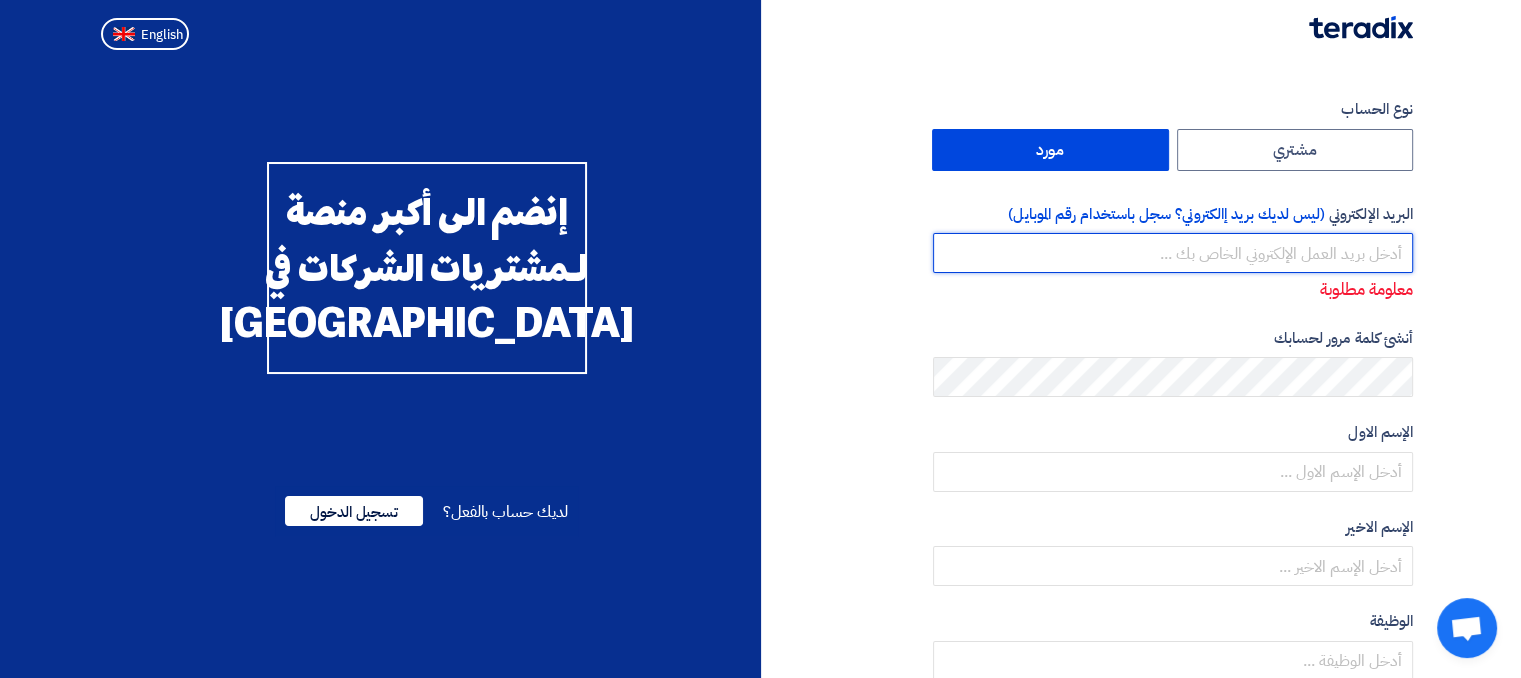 type on "P" 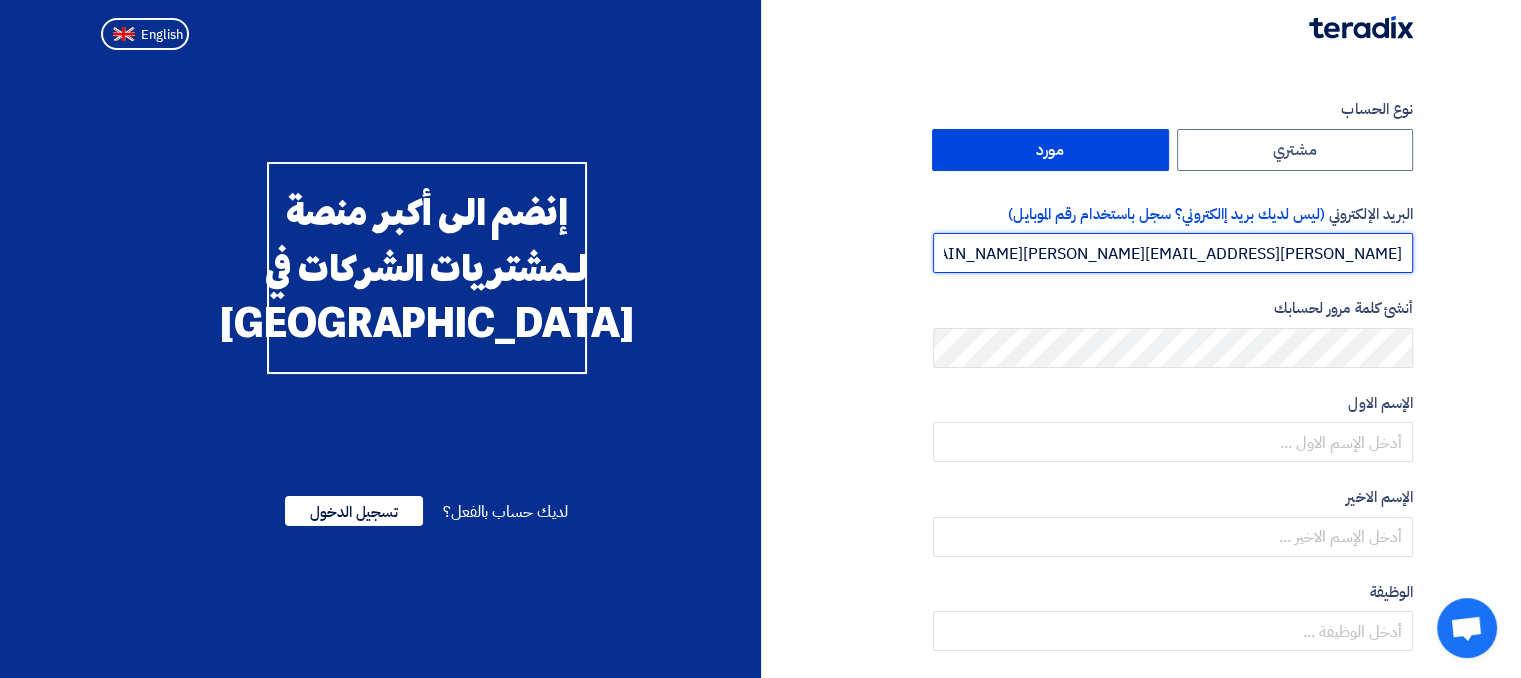 type on "[PERSON_NAME][EMAIL_ADDRESS][PERSON_NAME][DOMAIN_NAME]" 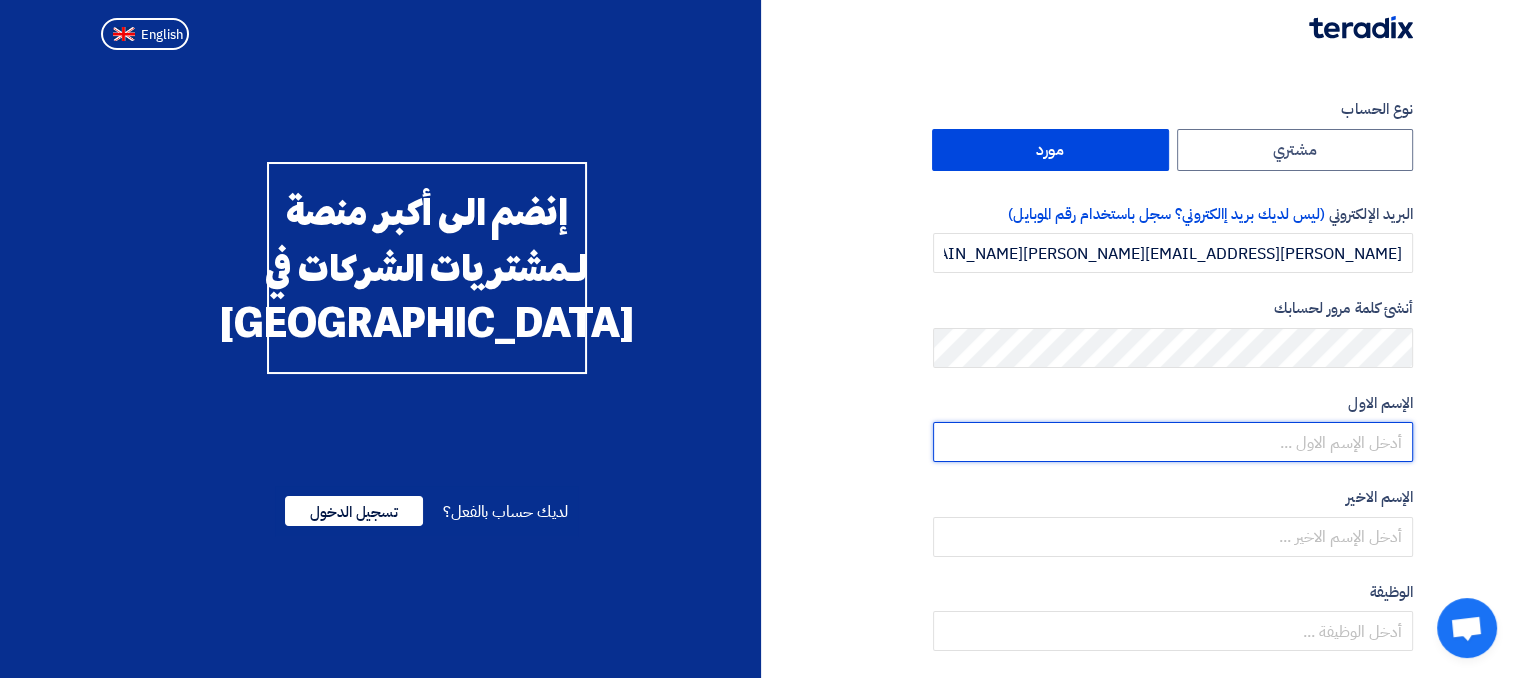 click at bounding box center [1173, 442] 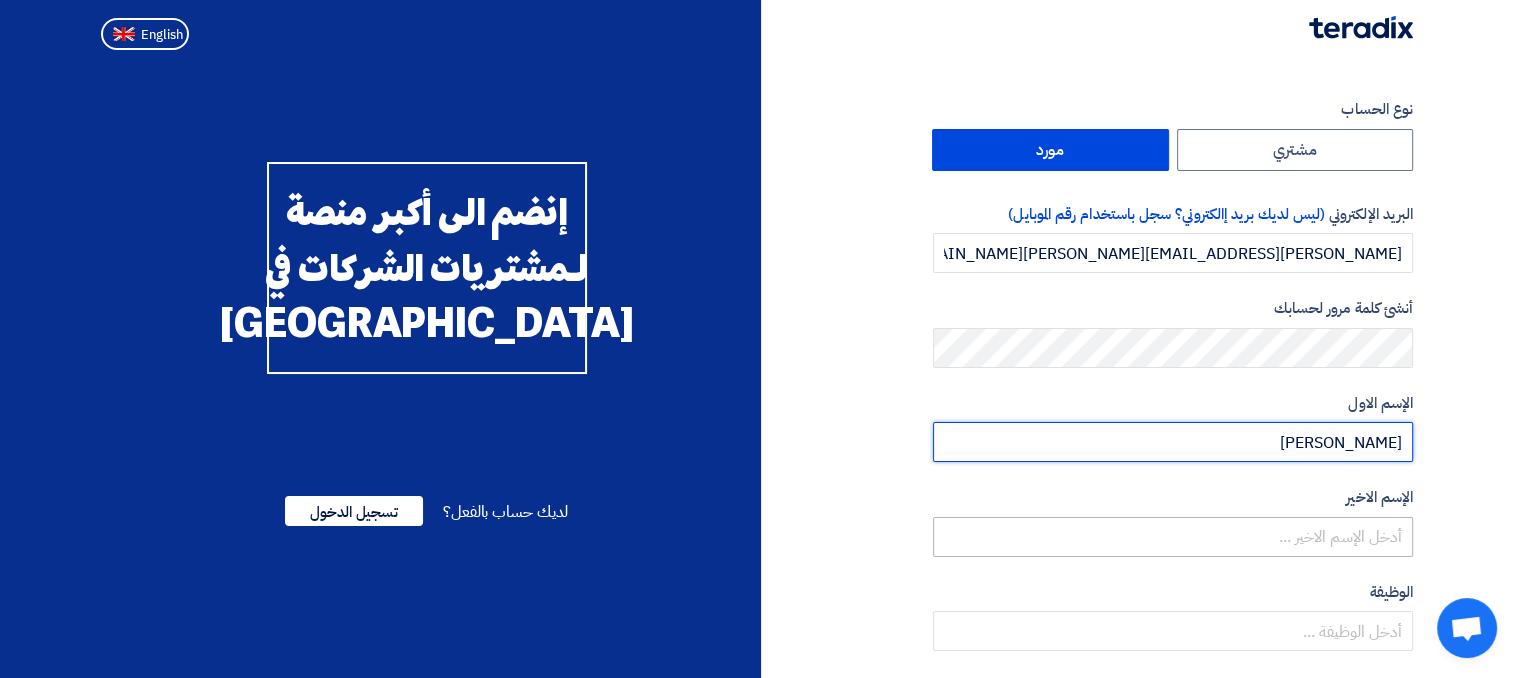 type on "[PERSON_NAME]" 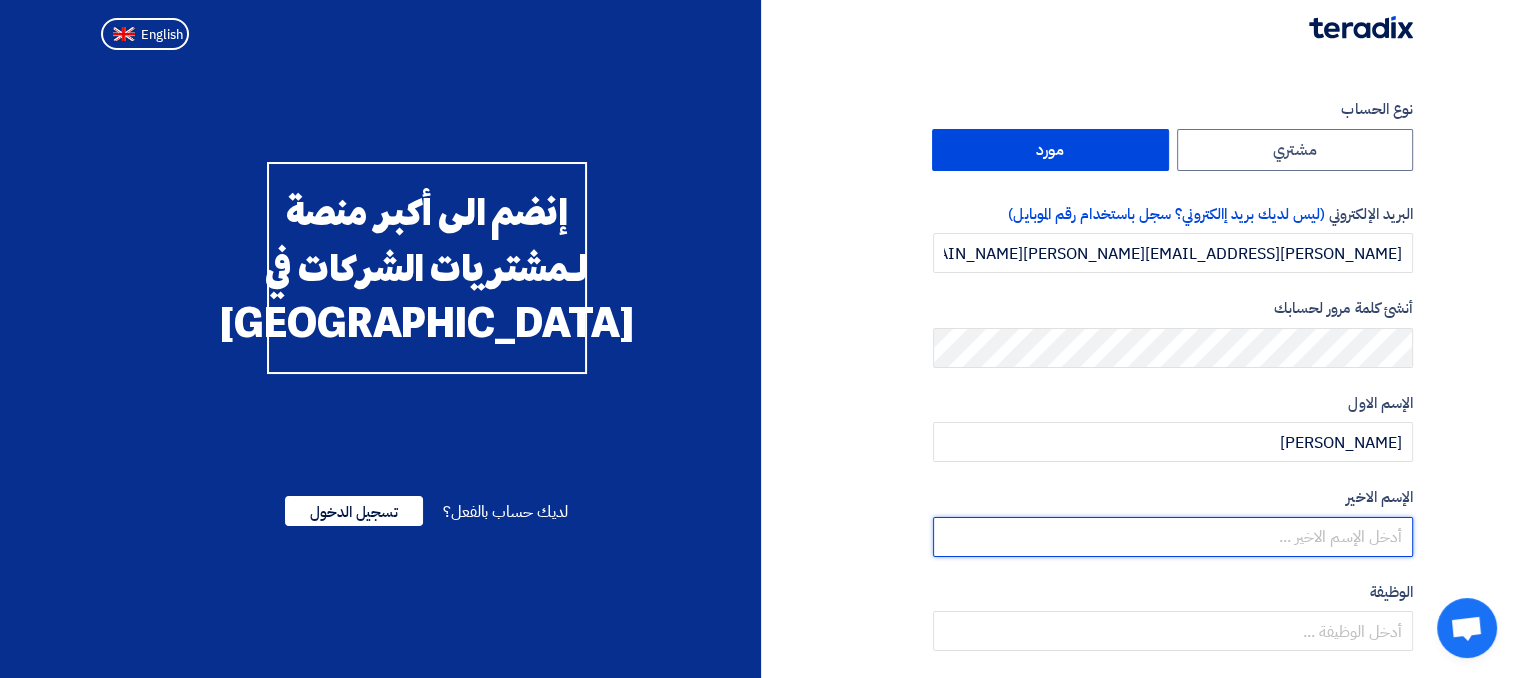 click at bounding box center [1173, 537] 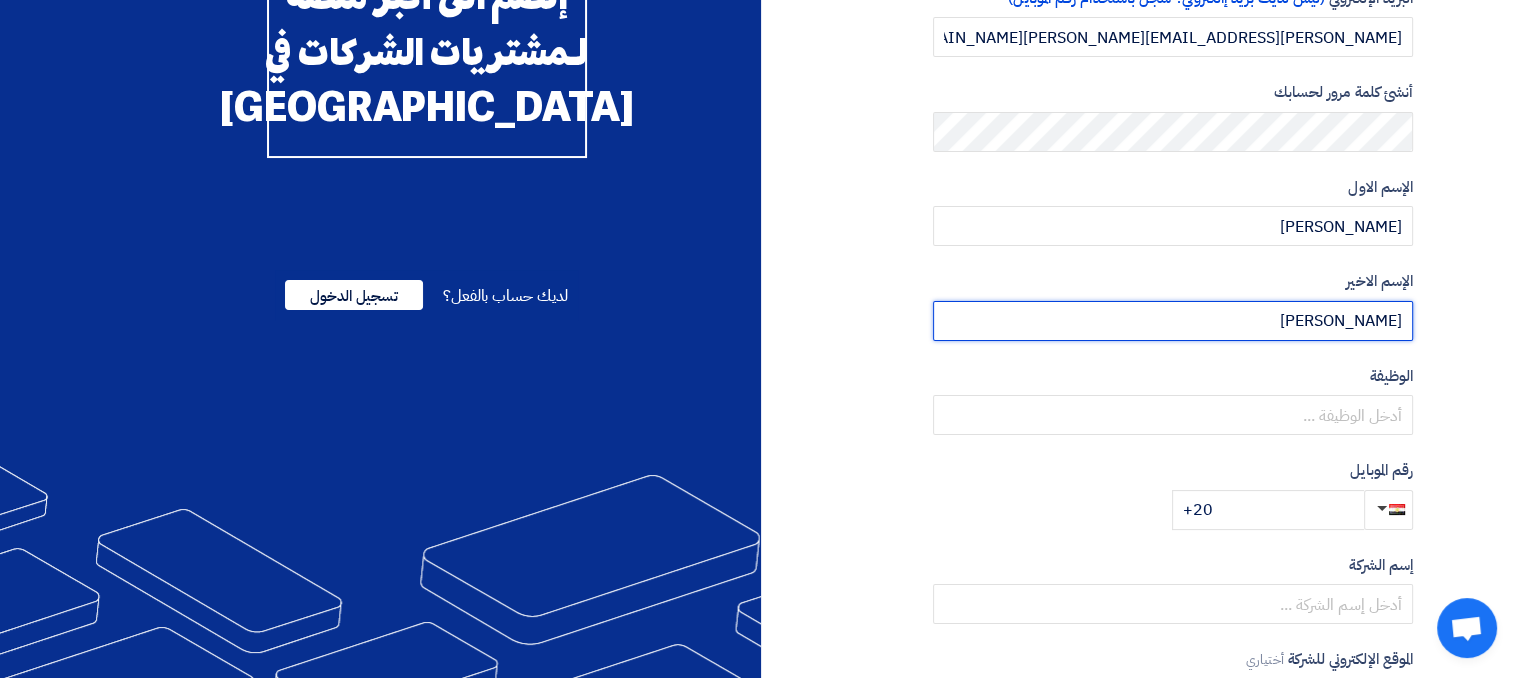 scroll, scrollTop: 216, scrollLeft: 0, axis: vertical 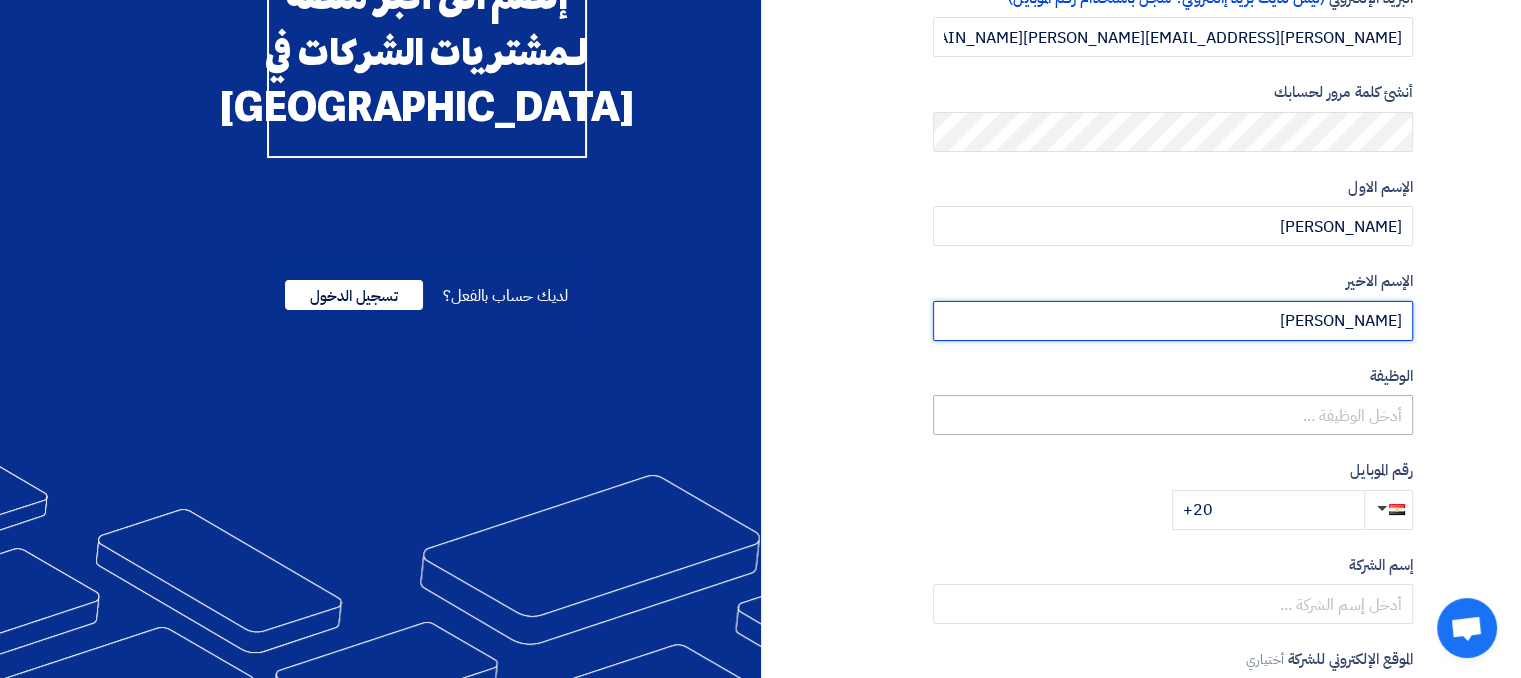 type on "[PERSON_NAME]" 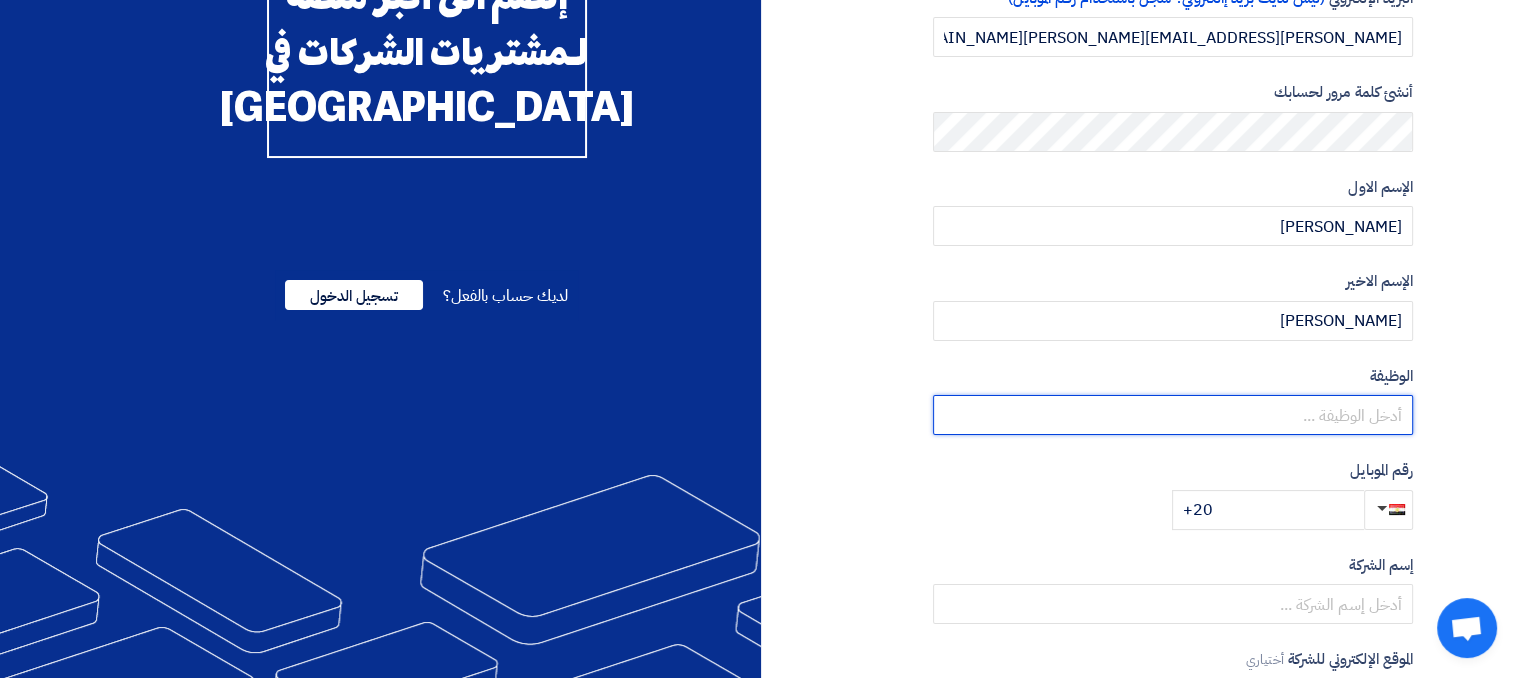click at bounding box center (1173, 415) 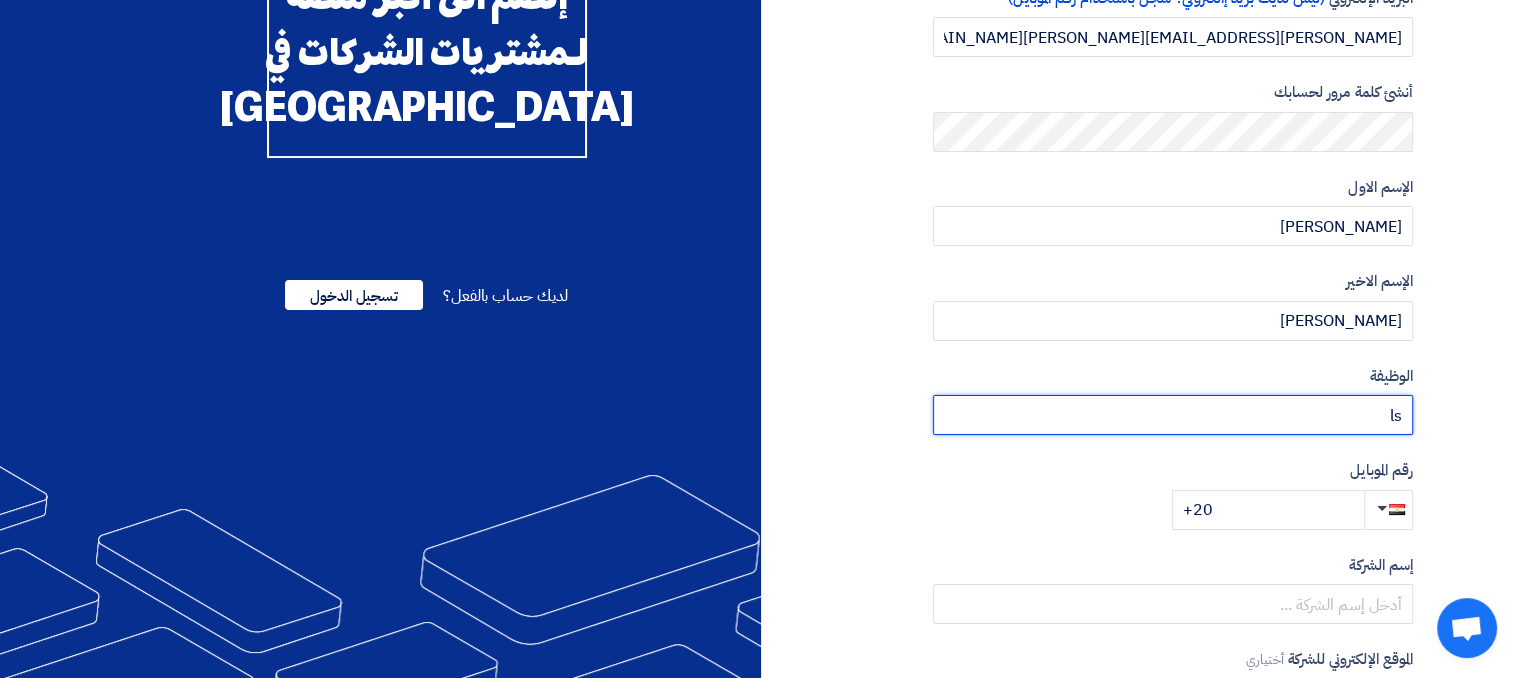 type on "l" 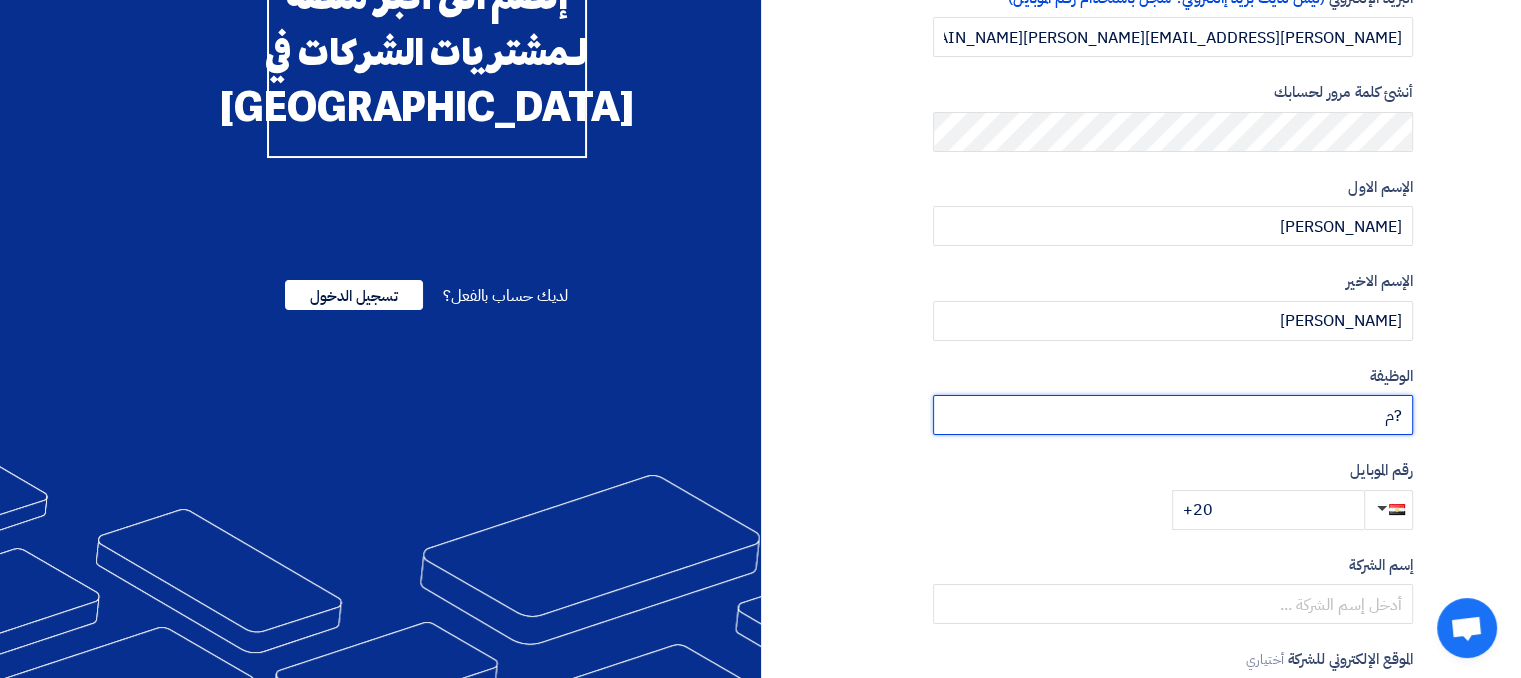 type on "?" 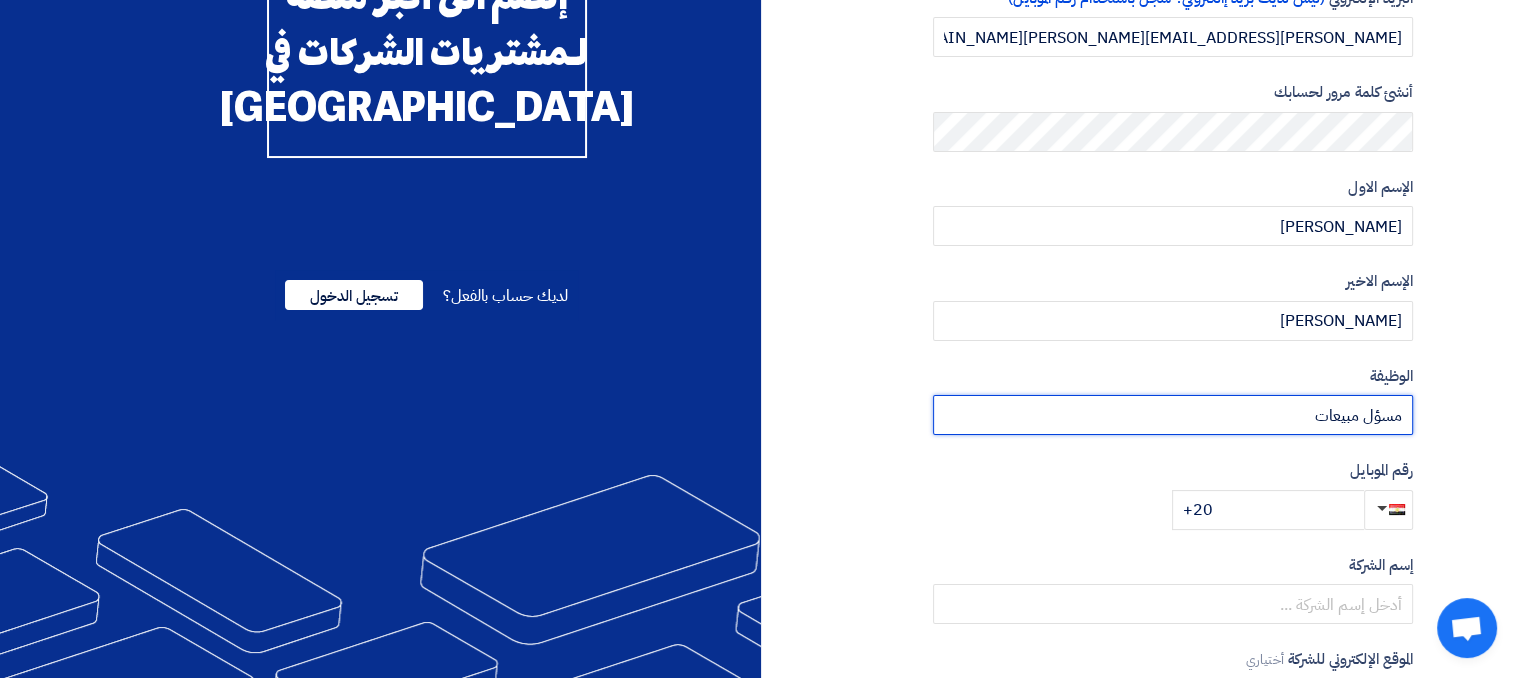 type on "مسؤل مبيعات" 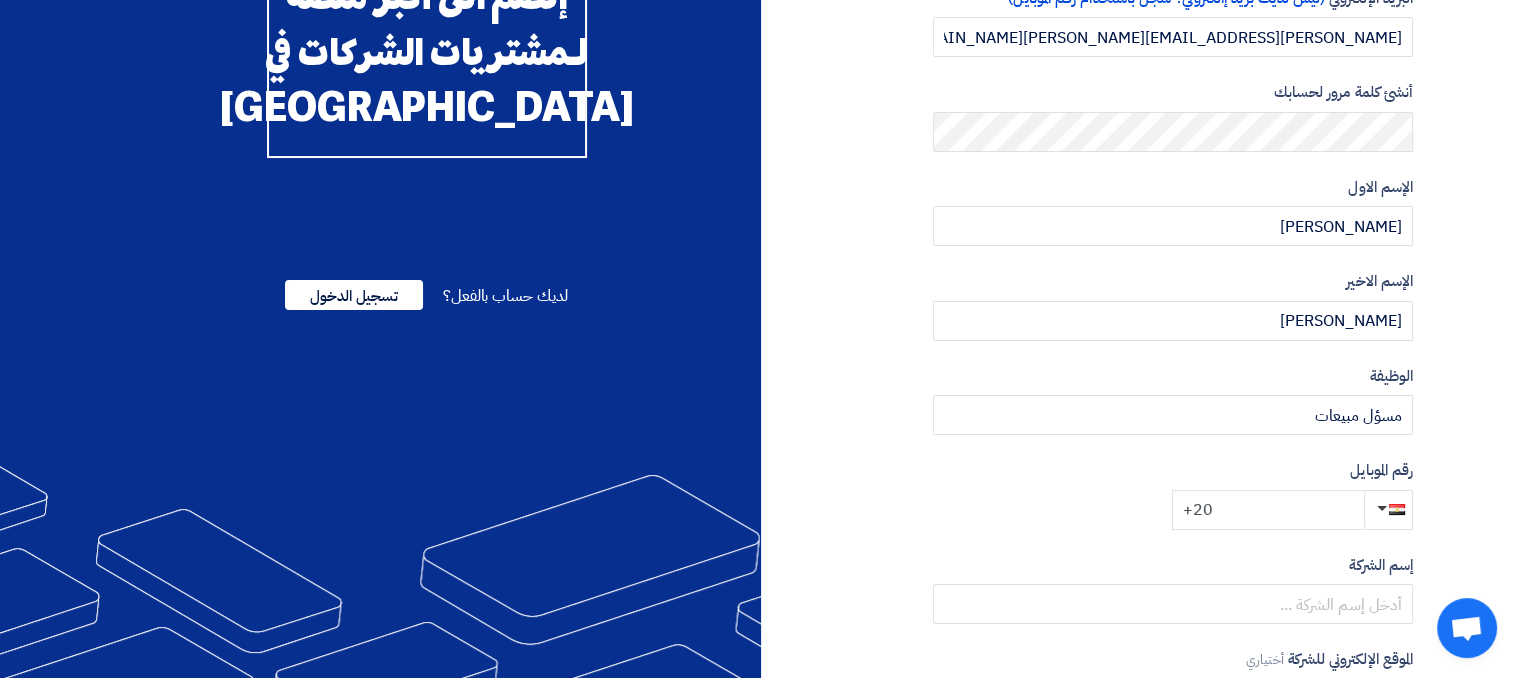 click on "+20" 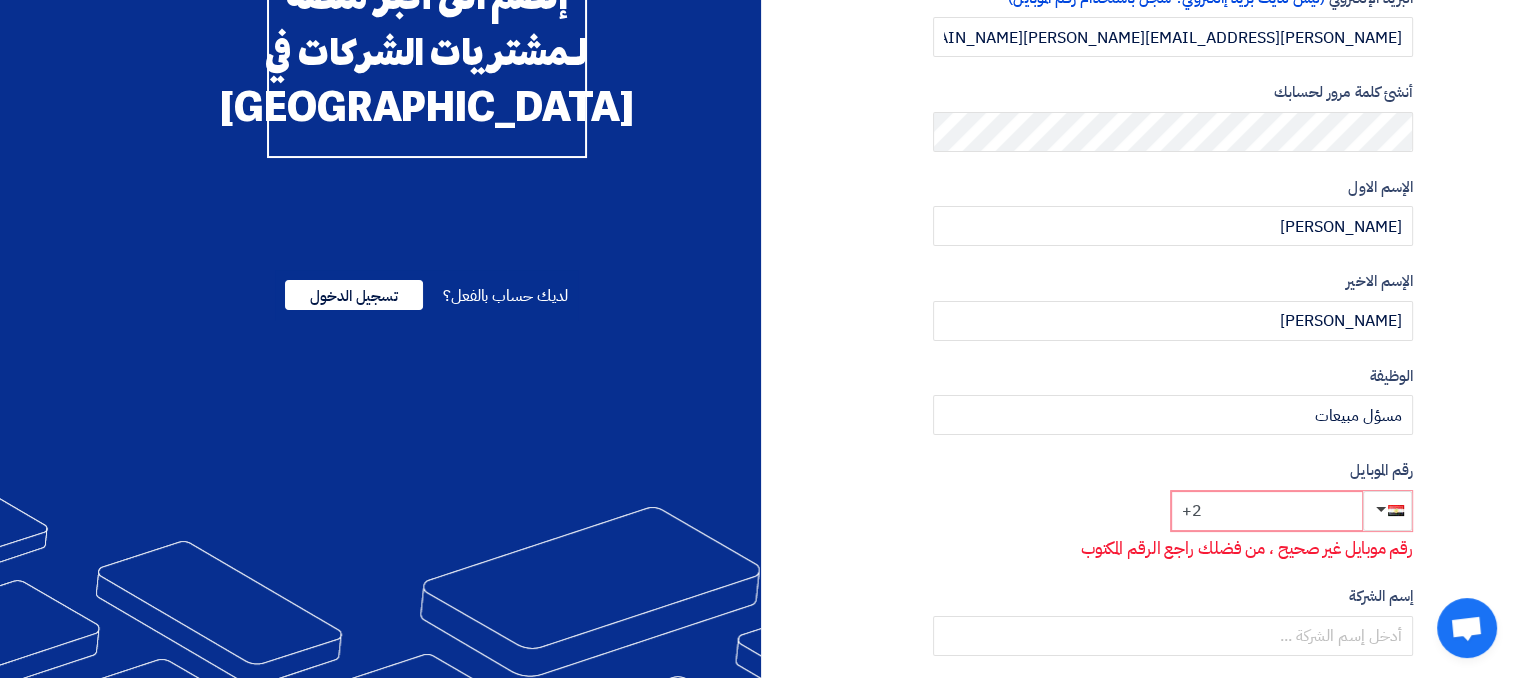 type on "+" 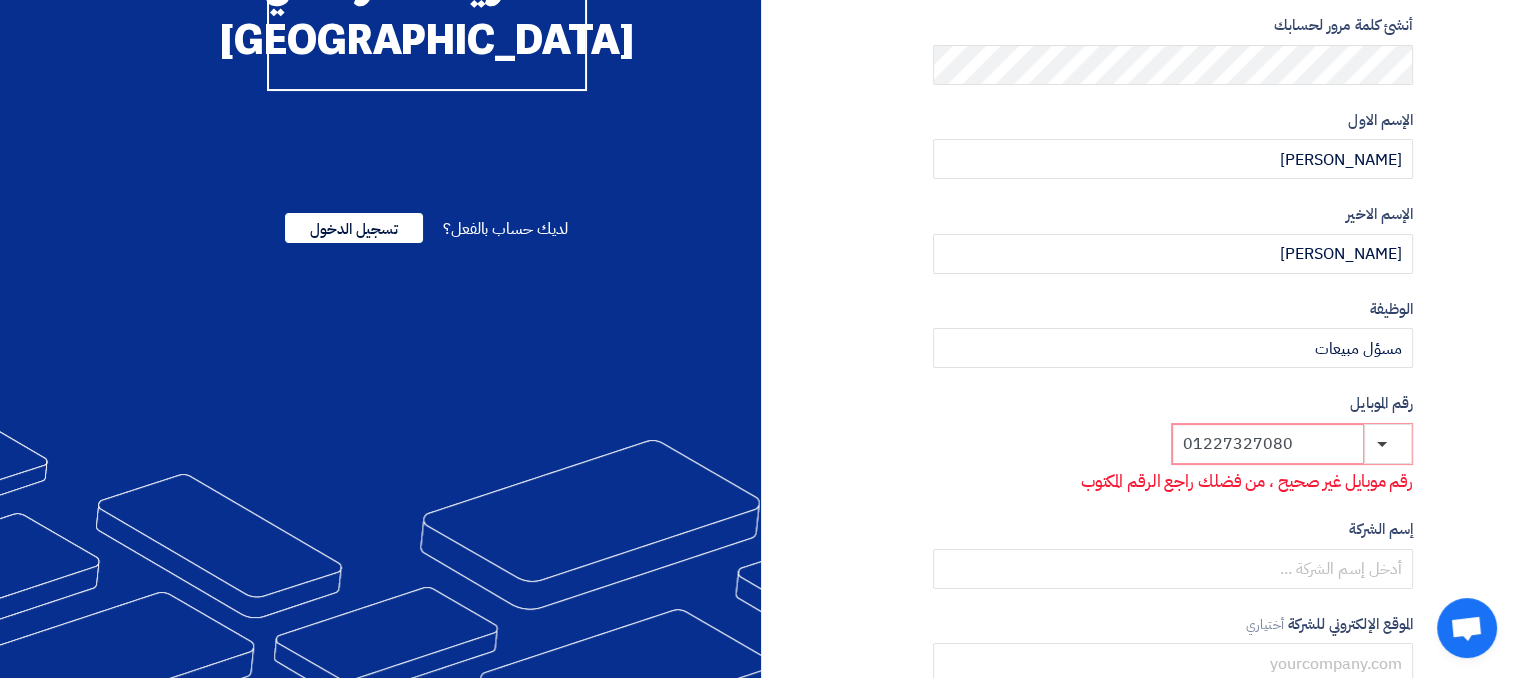 scroll, scrollTop: 289, scrollLeft: 0, axis: vertical 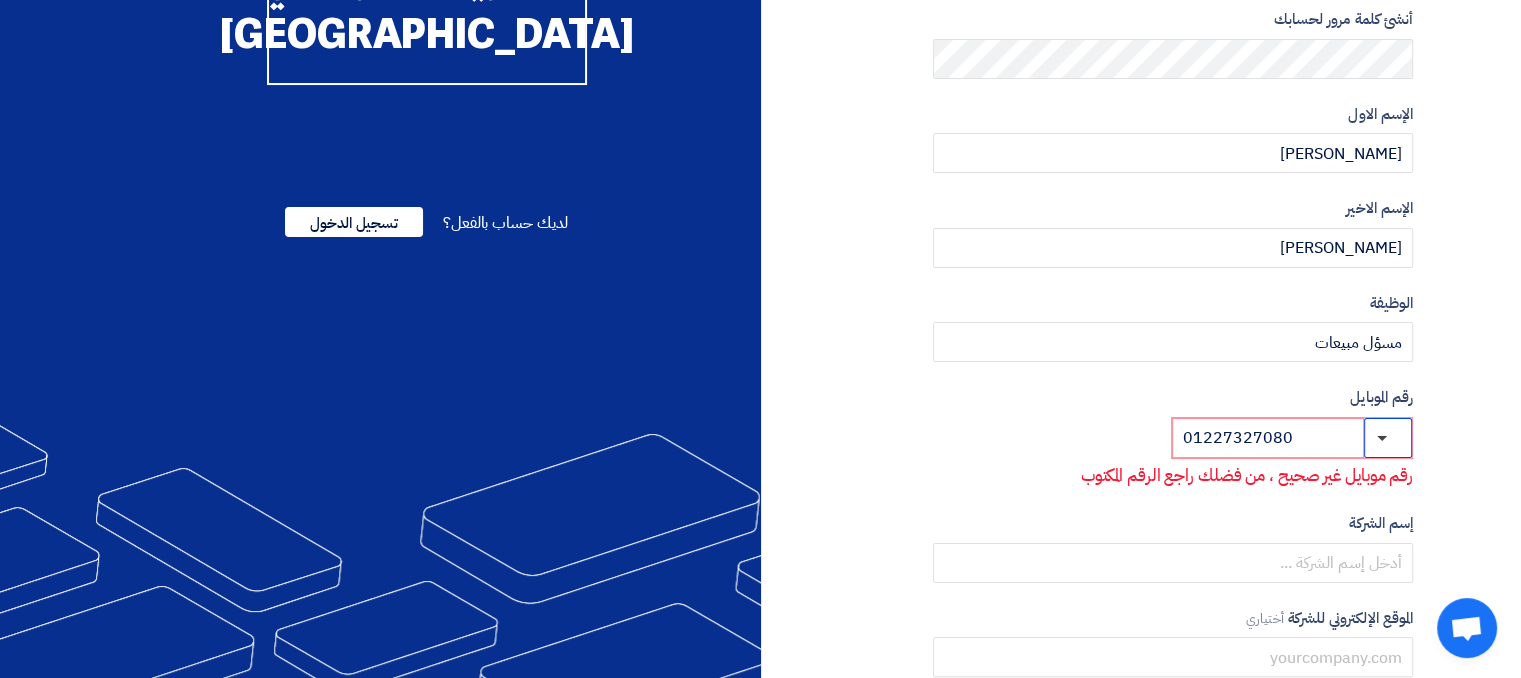 click 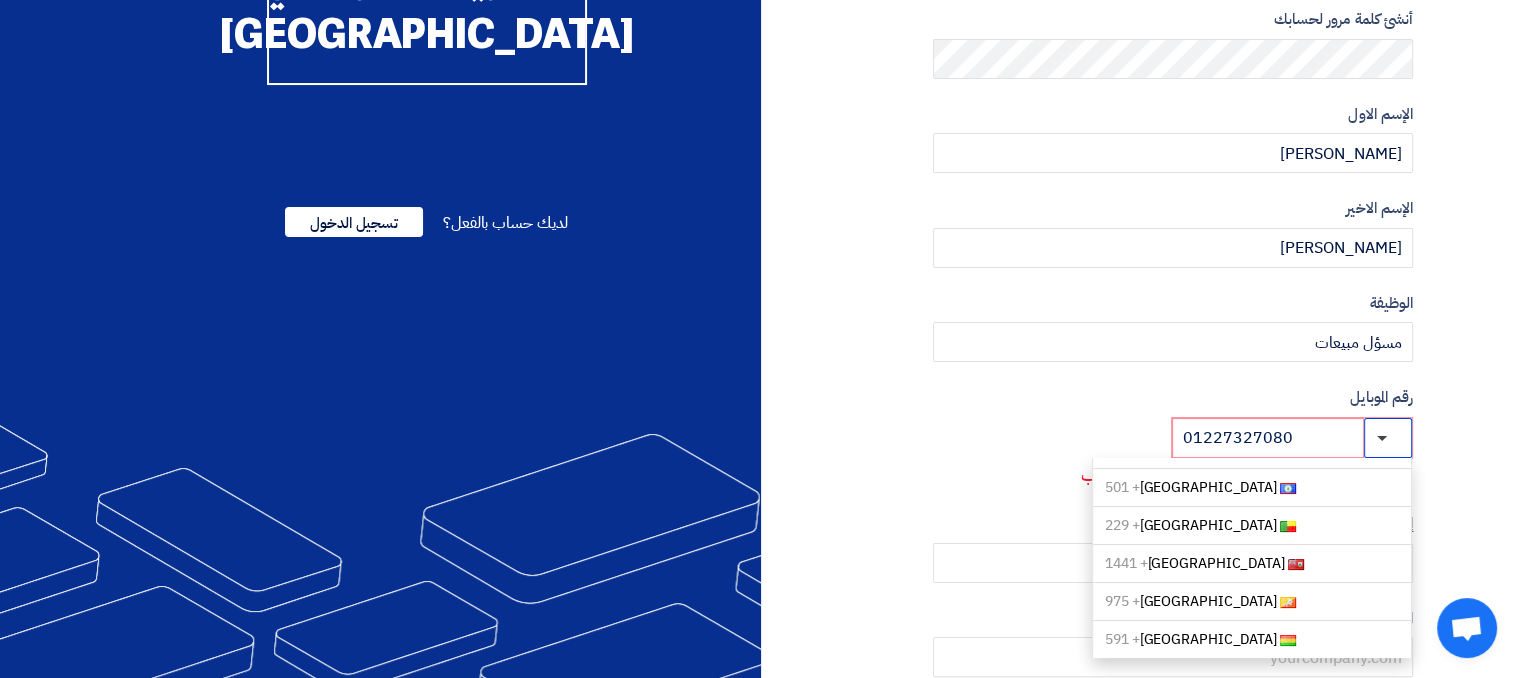 scroll, scrollTop: 320, scrollLeft: 0, axis: vertical 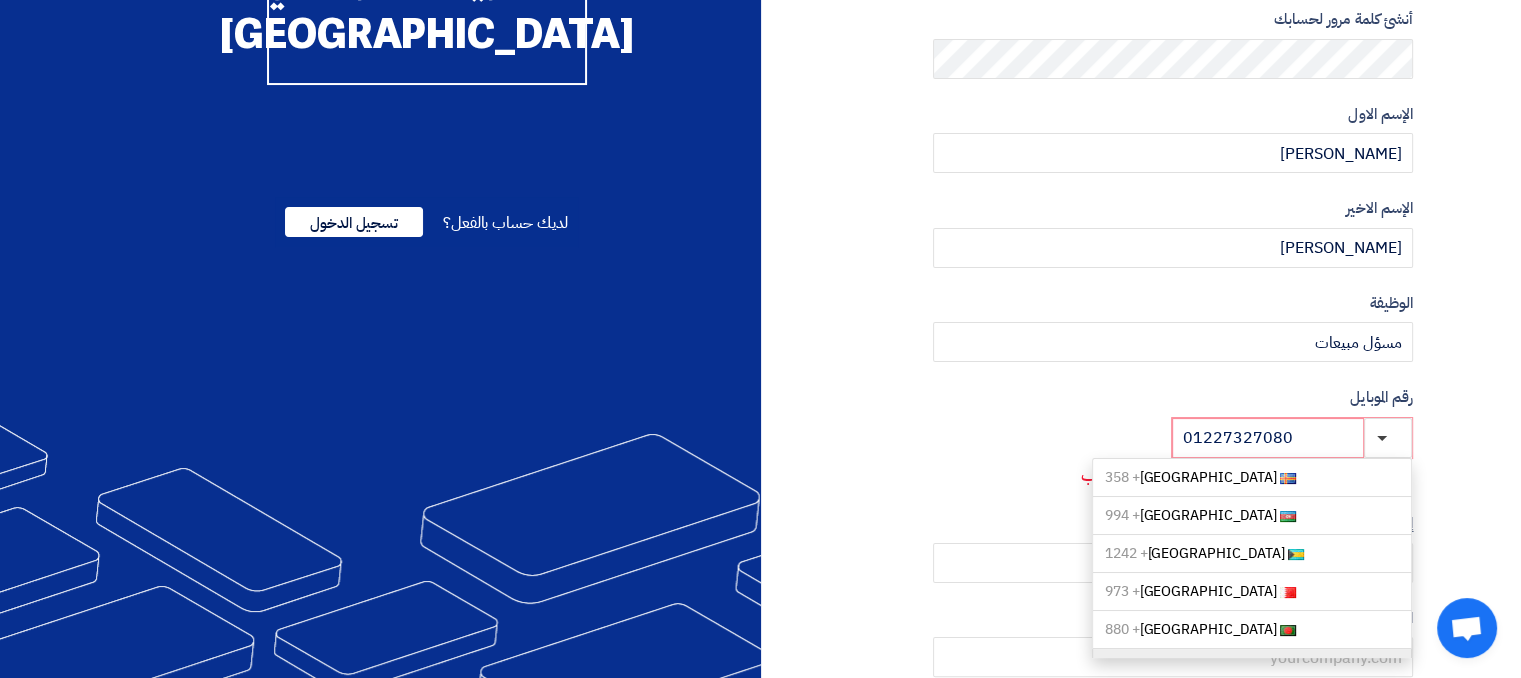 click on "[GEOGRAPHIC_DATA]   + 1246" 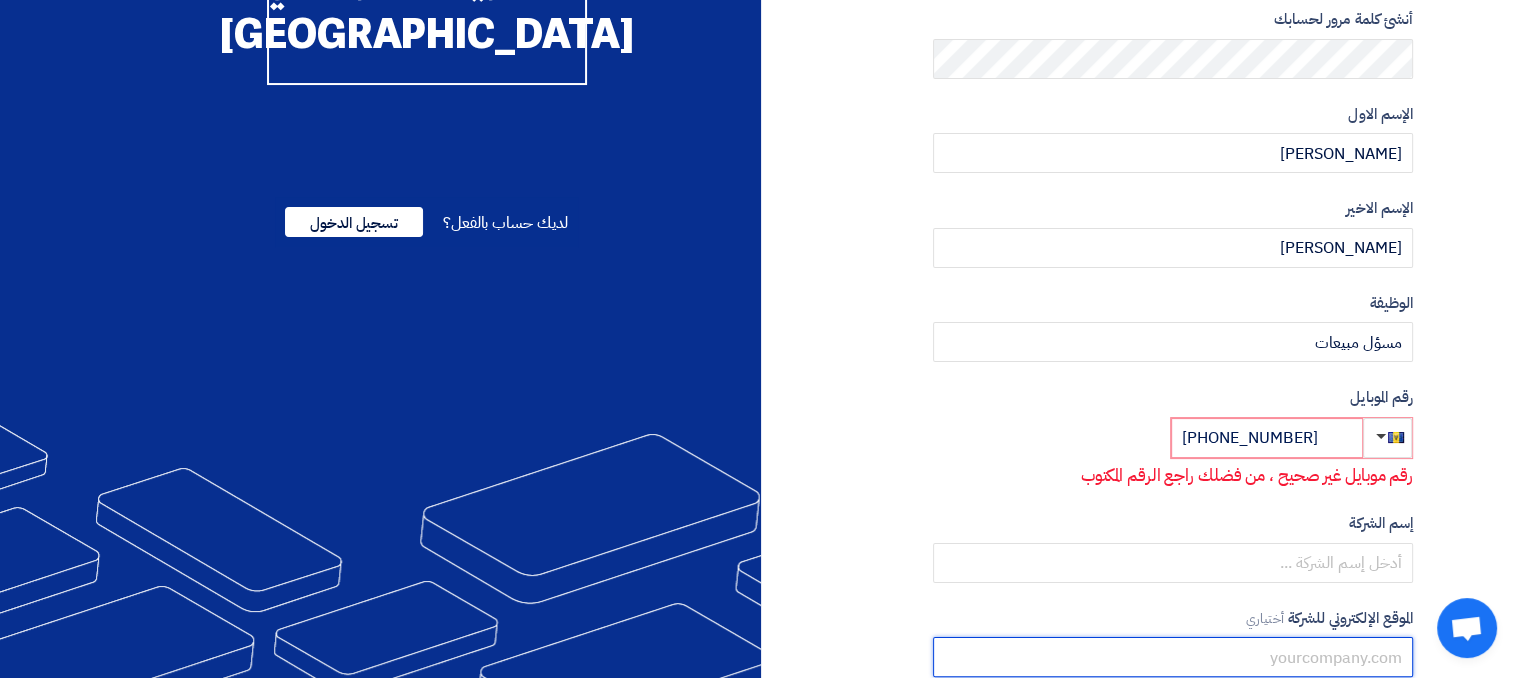 click at bounding box center (1173, 657) 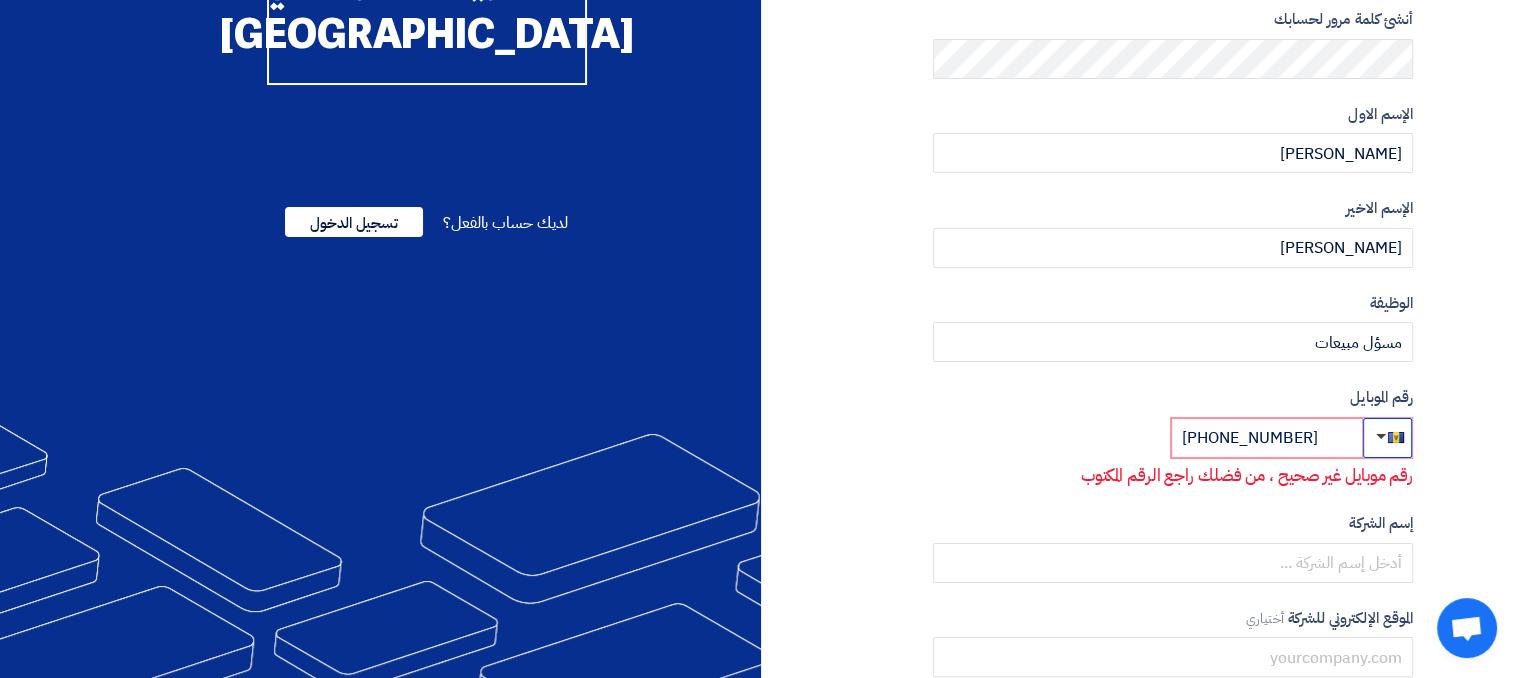 click 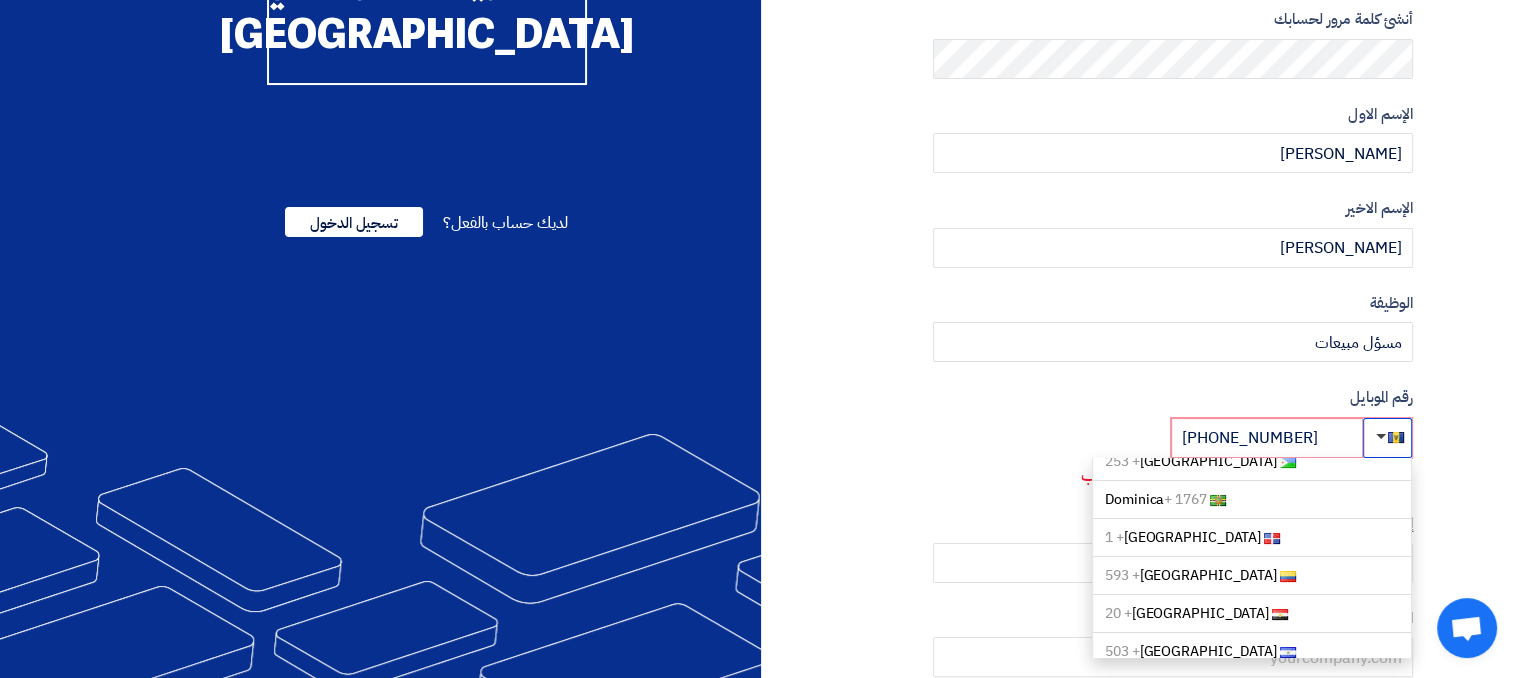 scroll, scrollTop: 1706, scrollLeft: 0, axis: vertical 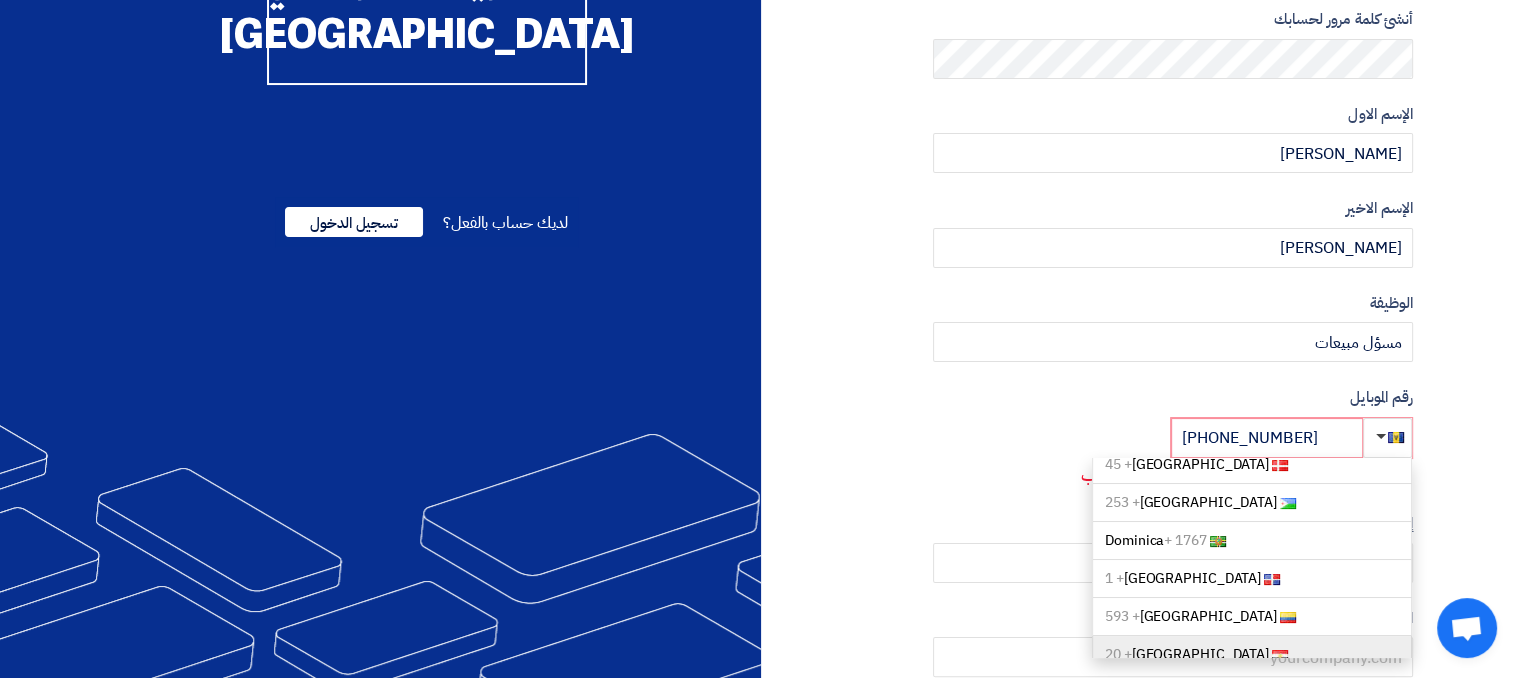 click on "[GEOGRAPHIC_DATA]   + 20" 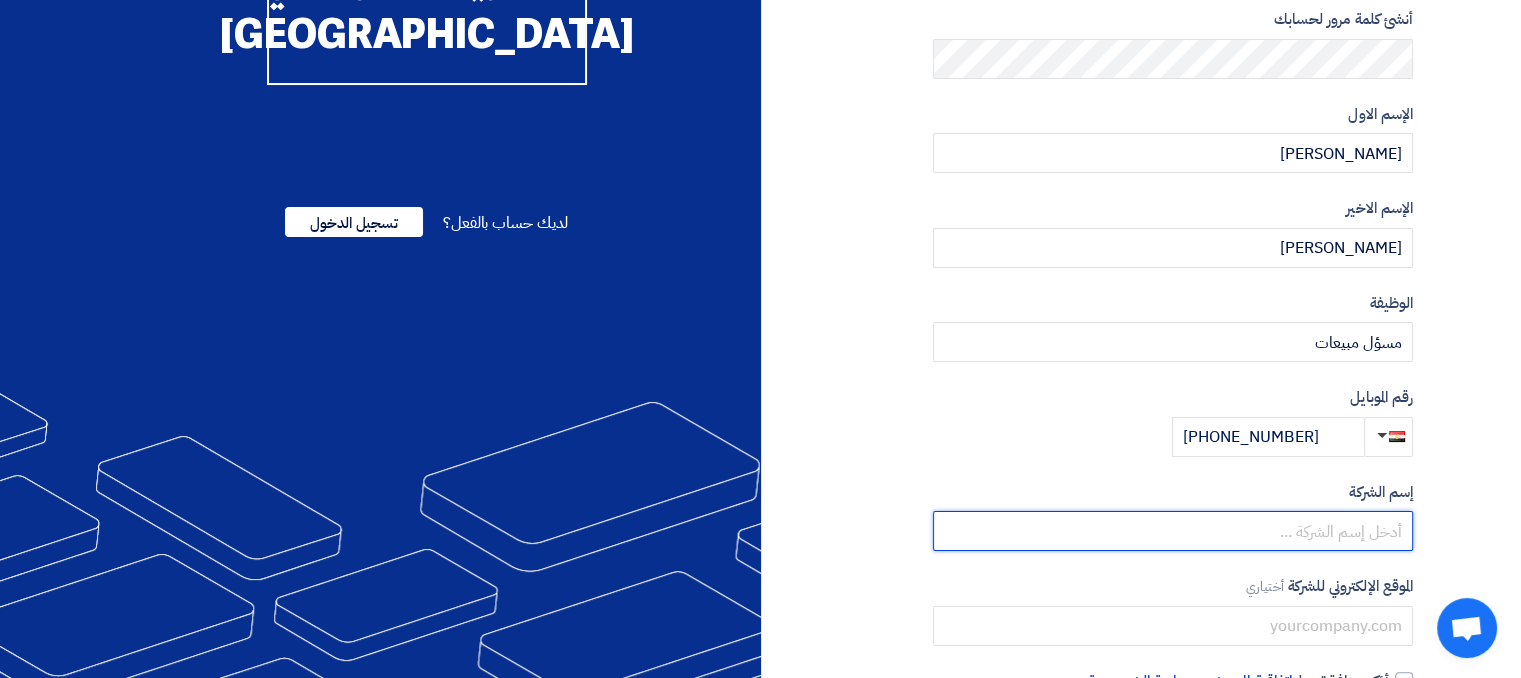 click at bounding box center [1173, 531] 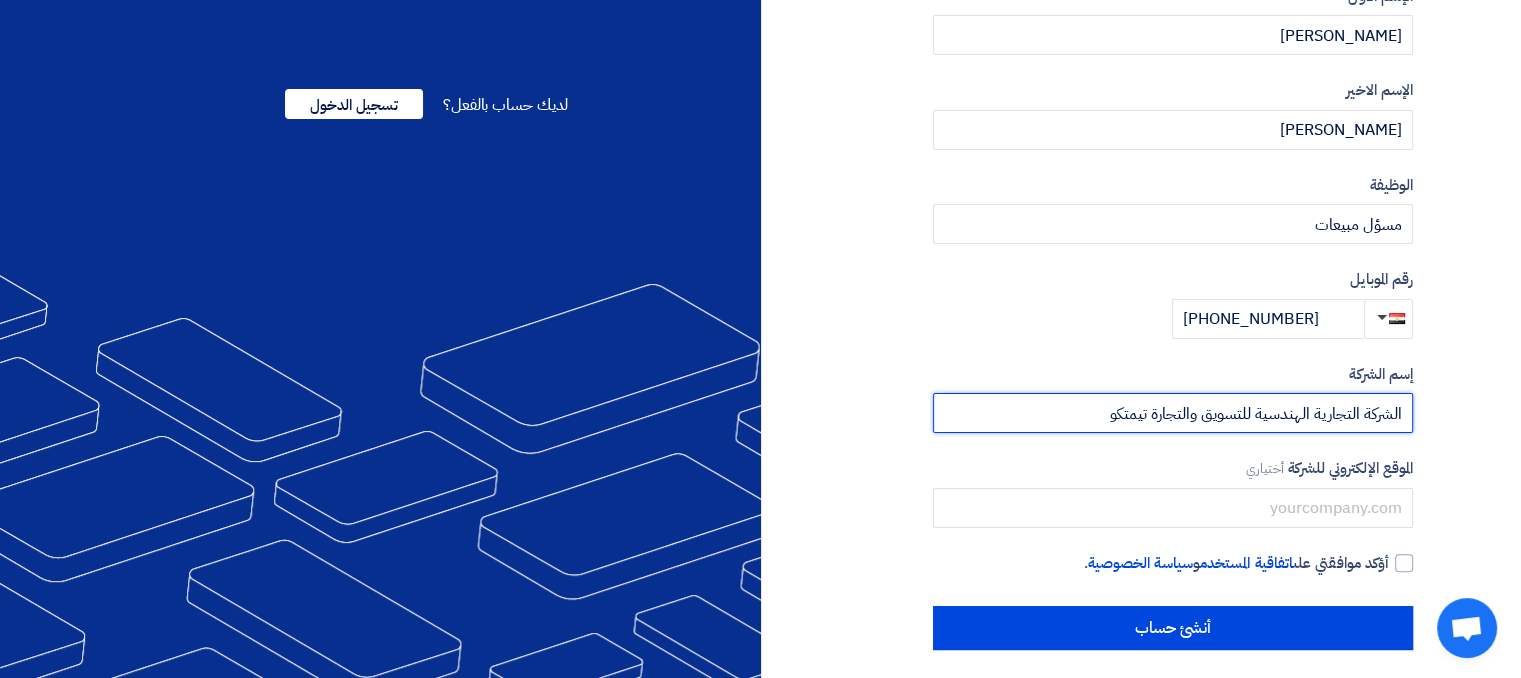 scroll, scrollTop: 418, scrollLeft: 0, axis: vertical 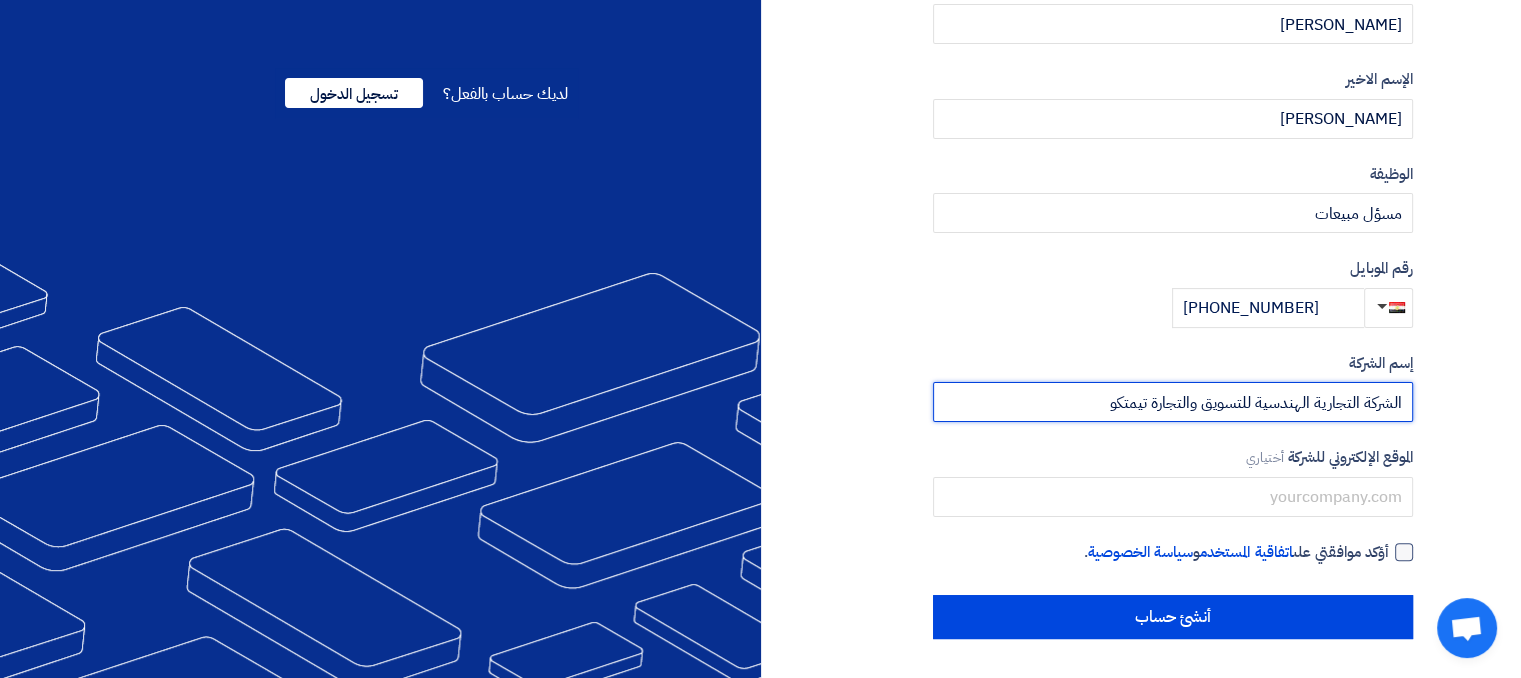 type on "الشركة التجارية الهندسية للتسويق والتجارة تيمتكو" 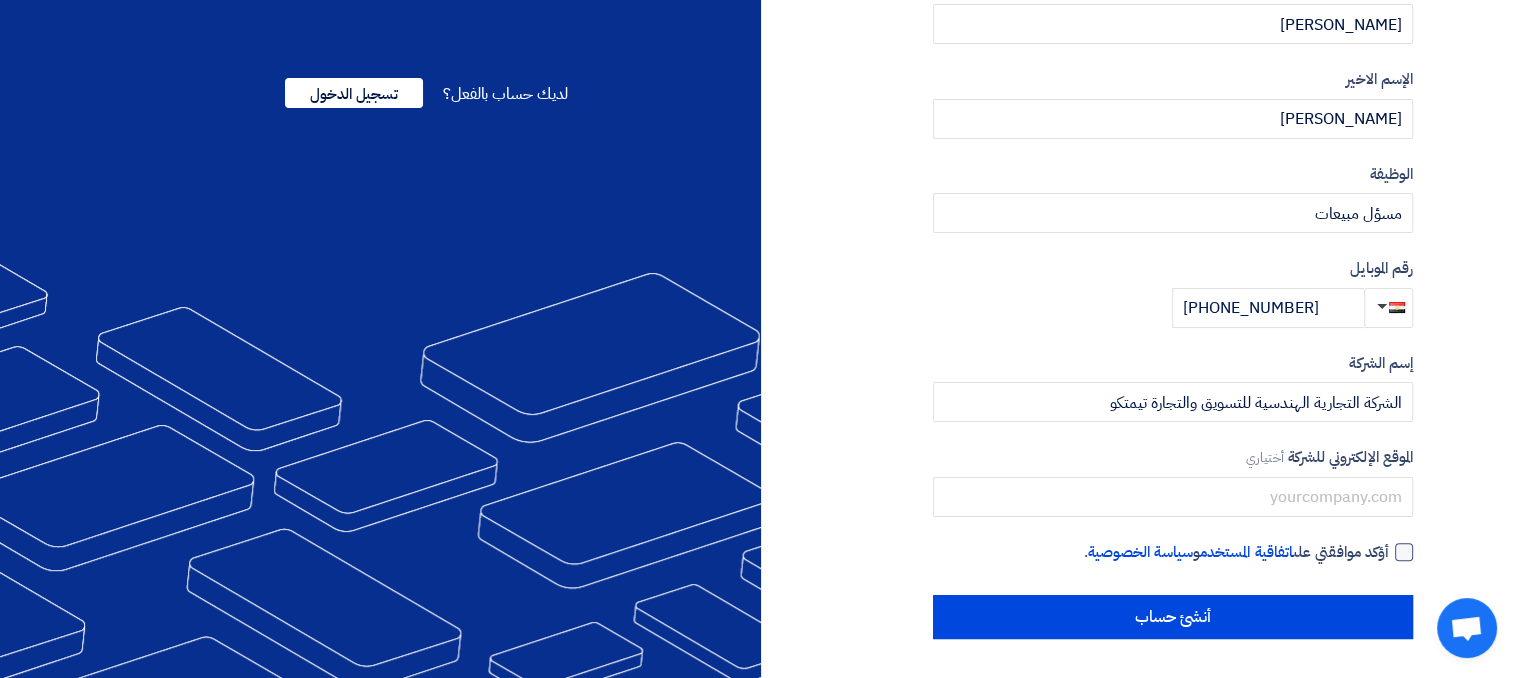 click 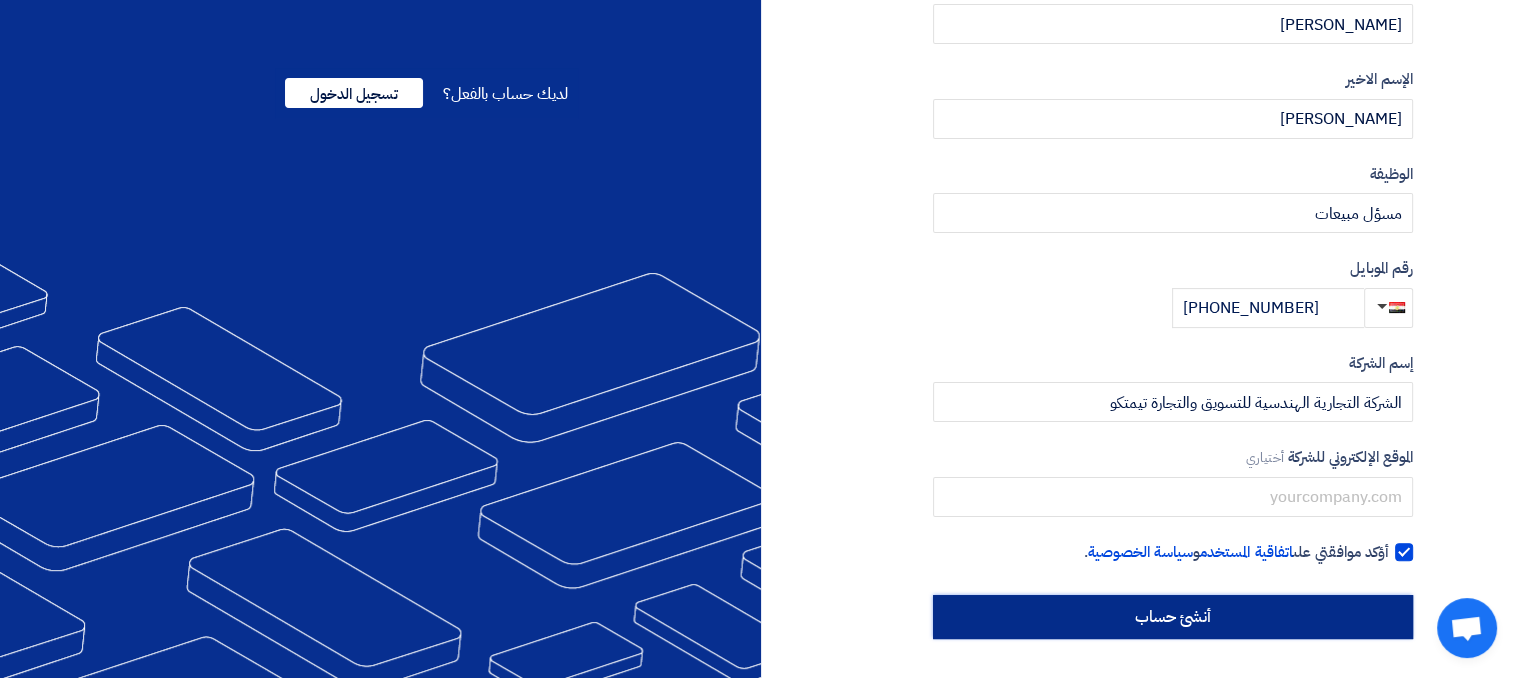 click on "أنشئ حساب" 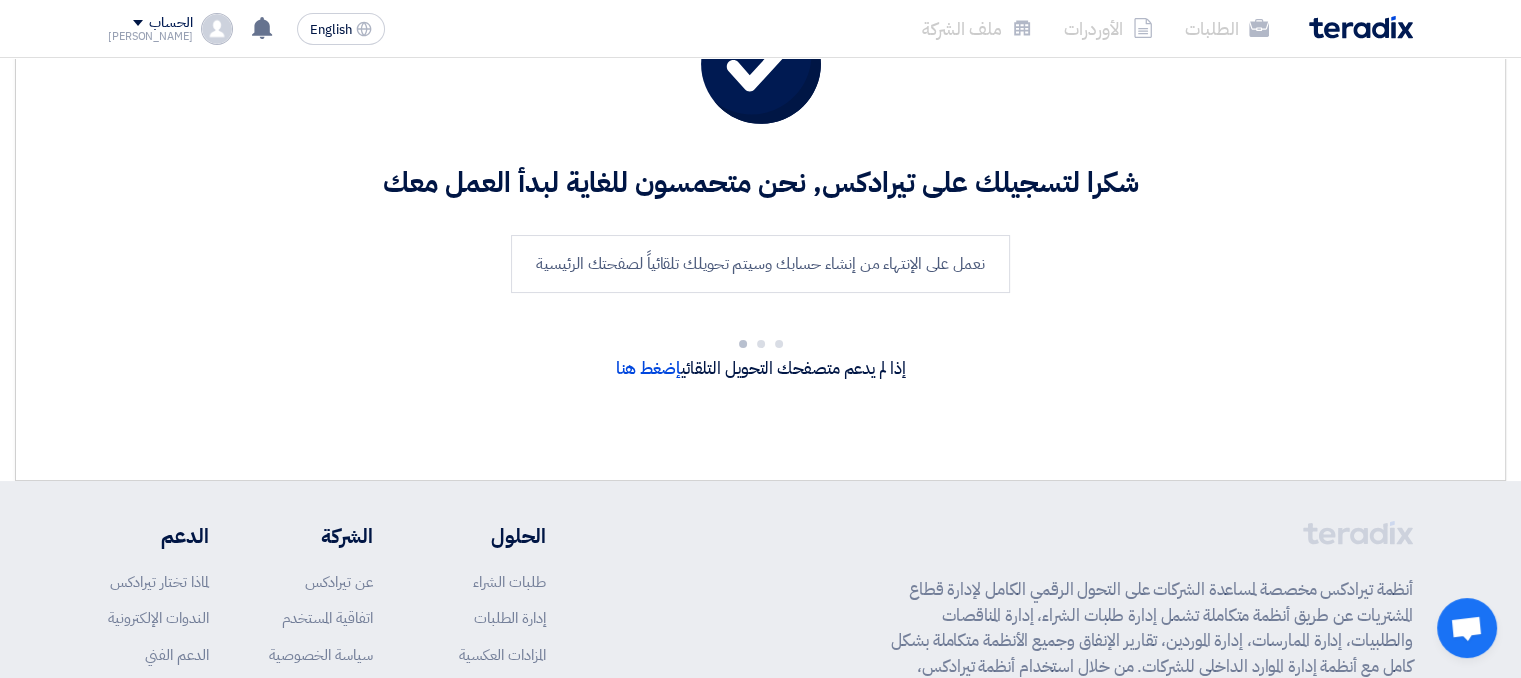 scroll, scrollTop: 0, scrollLeft: 0, axis: both 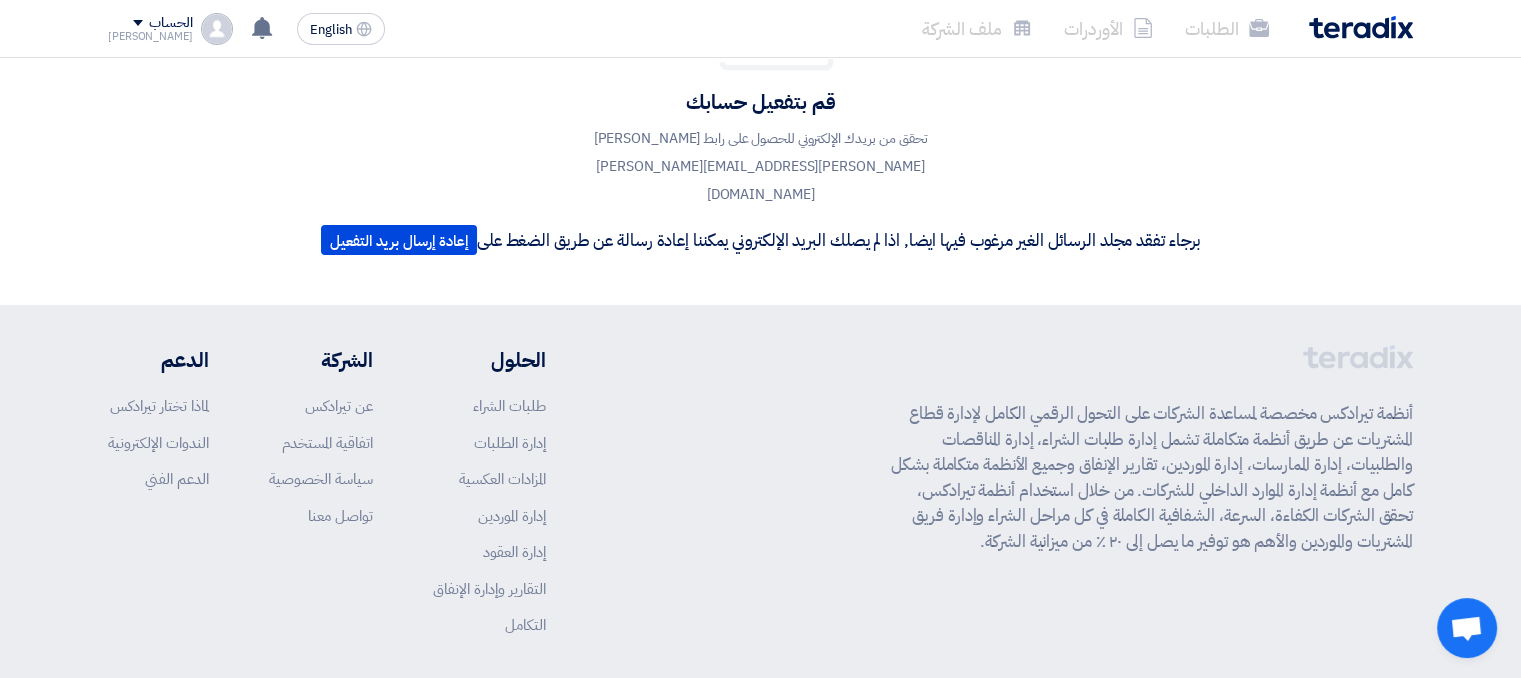 click on "الطلبات" 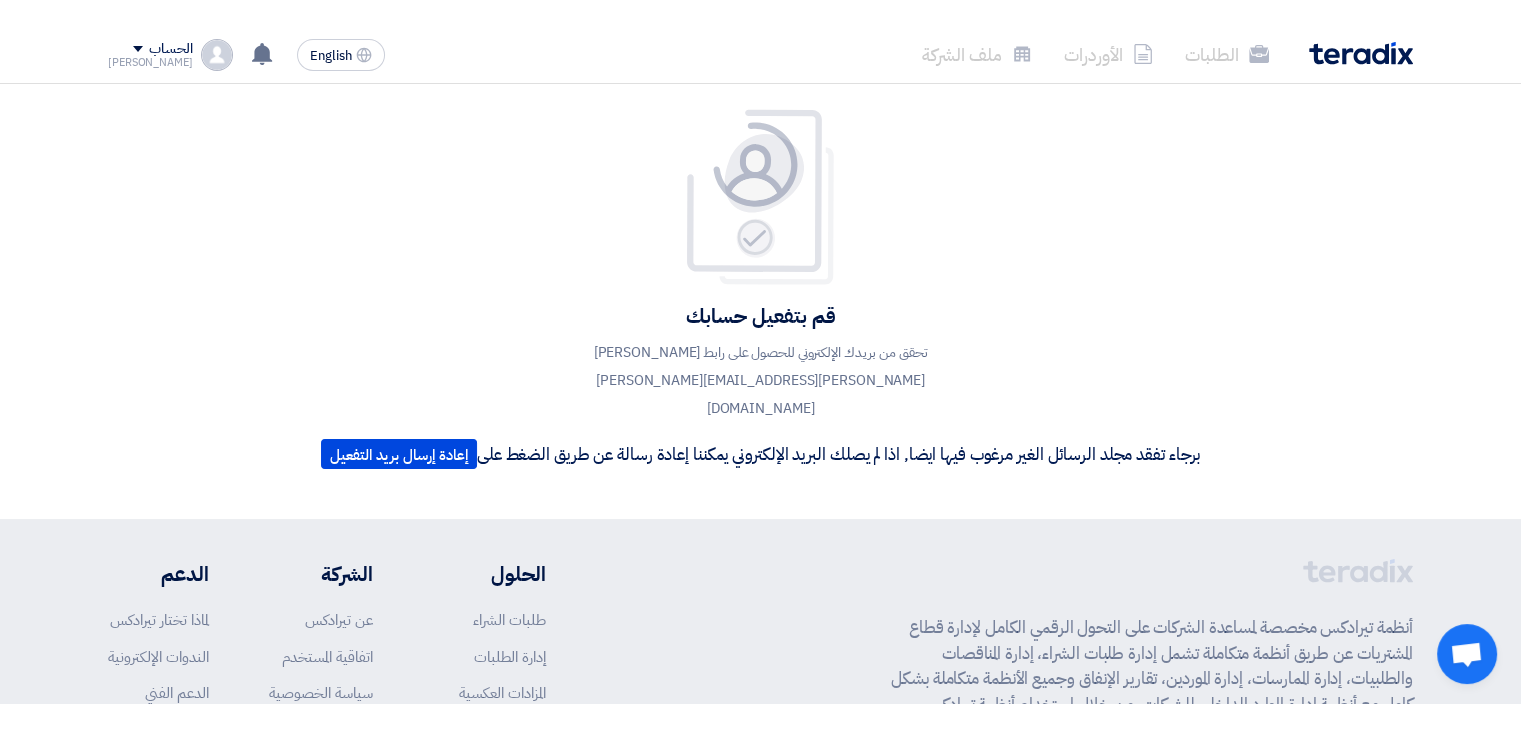 scroll, scrollTop: 0, scrollLeft: 0, axis: both 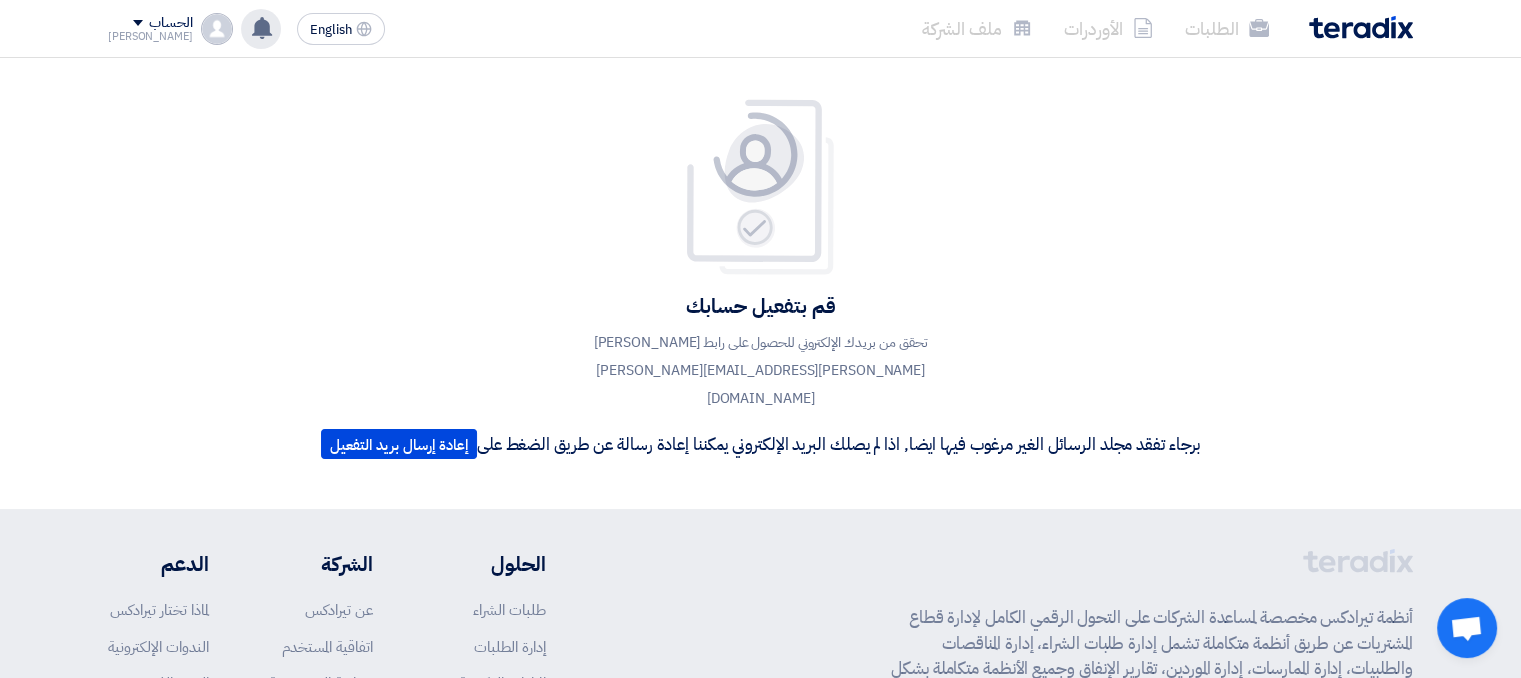 click 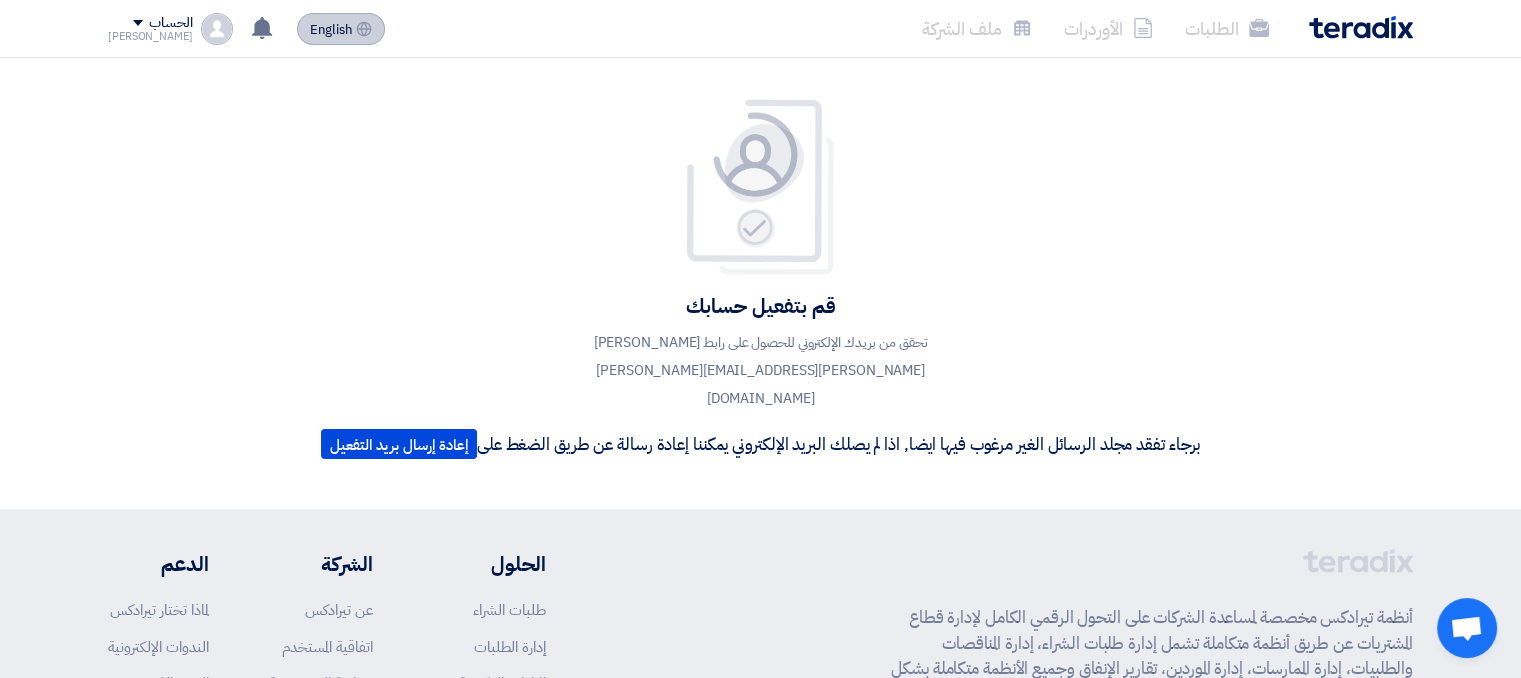 click on "English
EN" 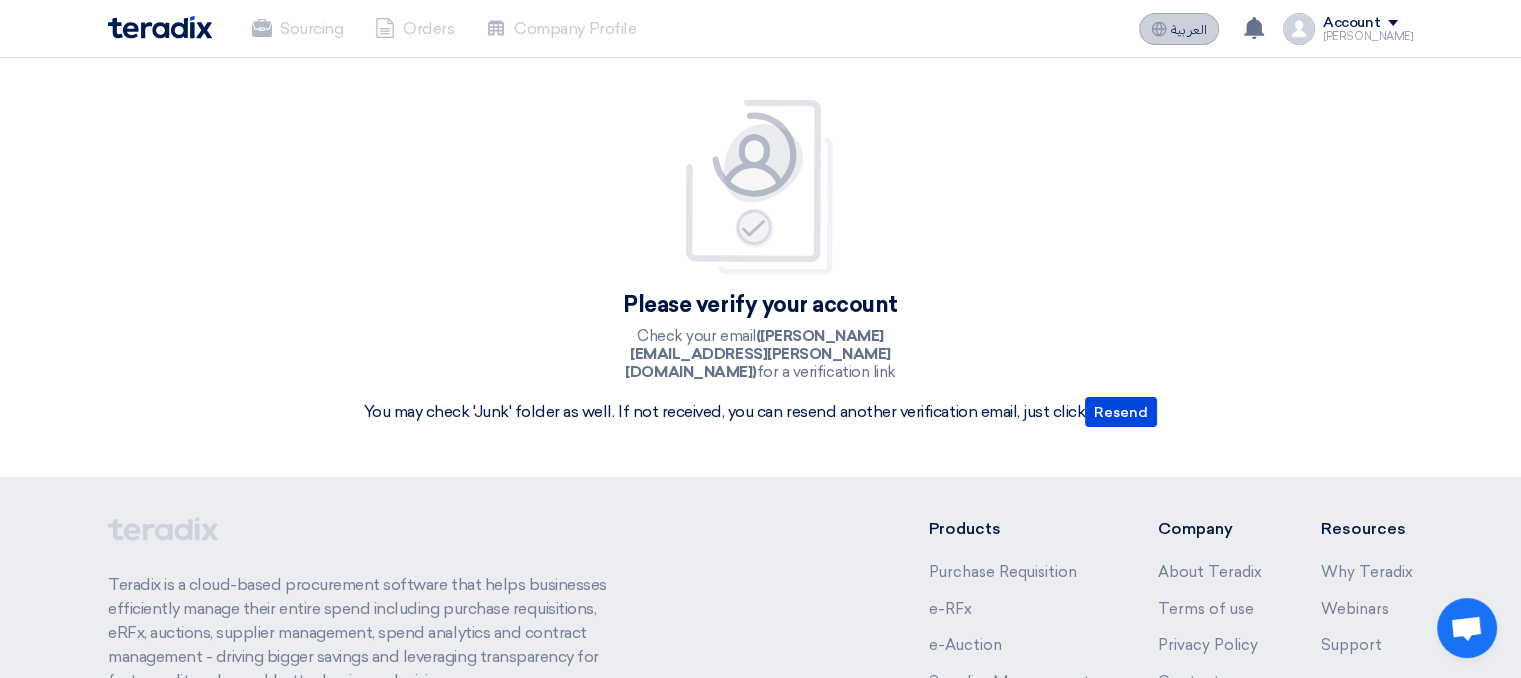 click on "العربية" 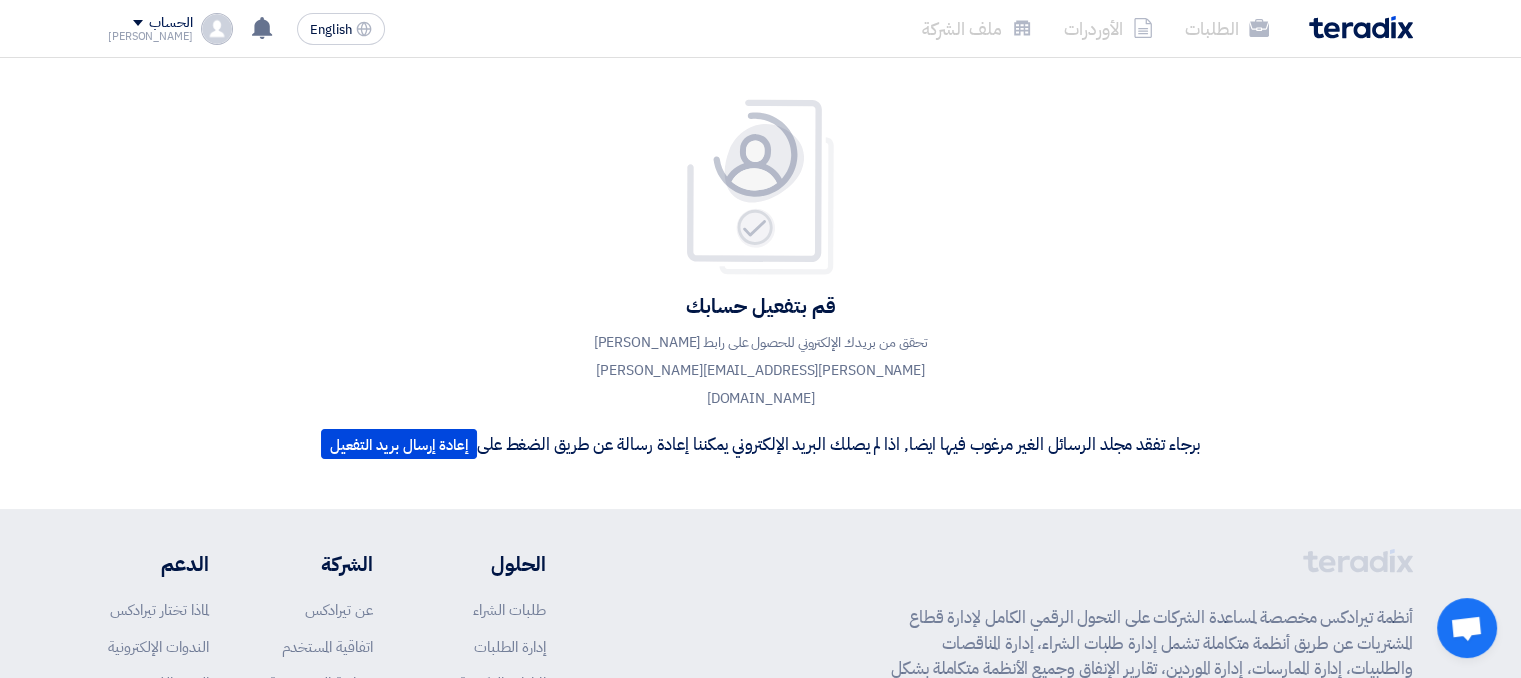 click on "الأوردرات" 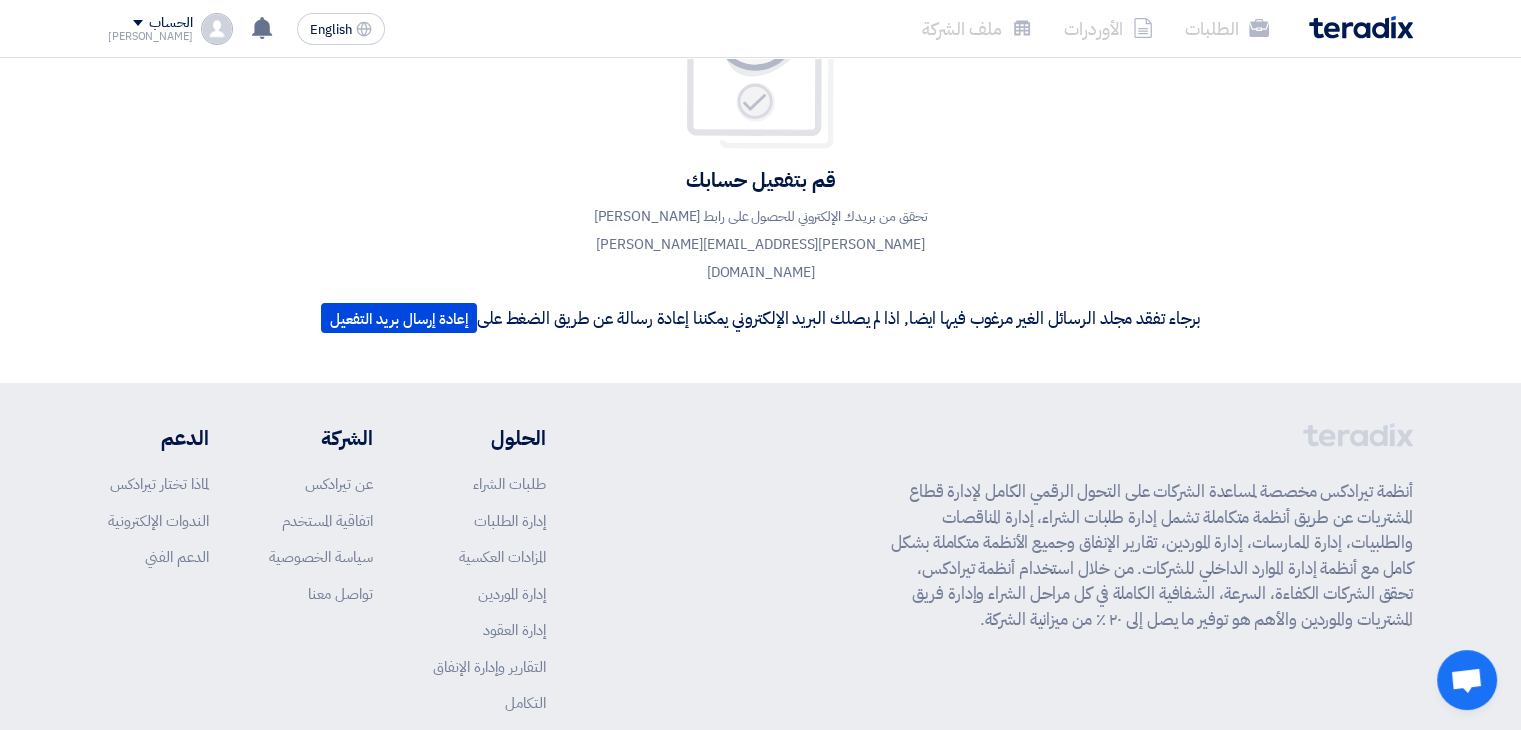 scroll, scrollTop: 209, scrollLeft: 0, axis: vertical 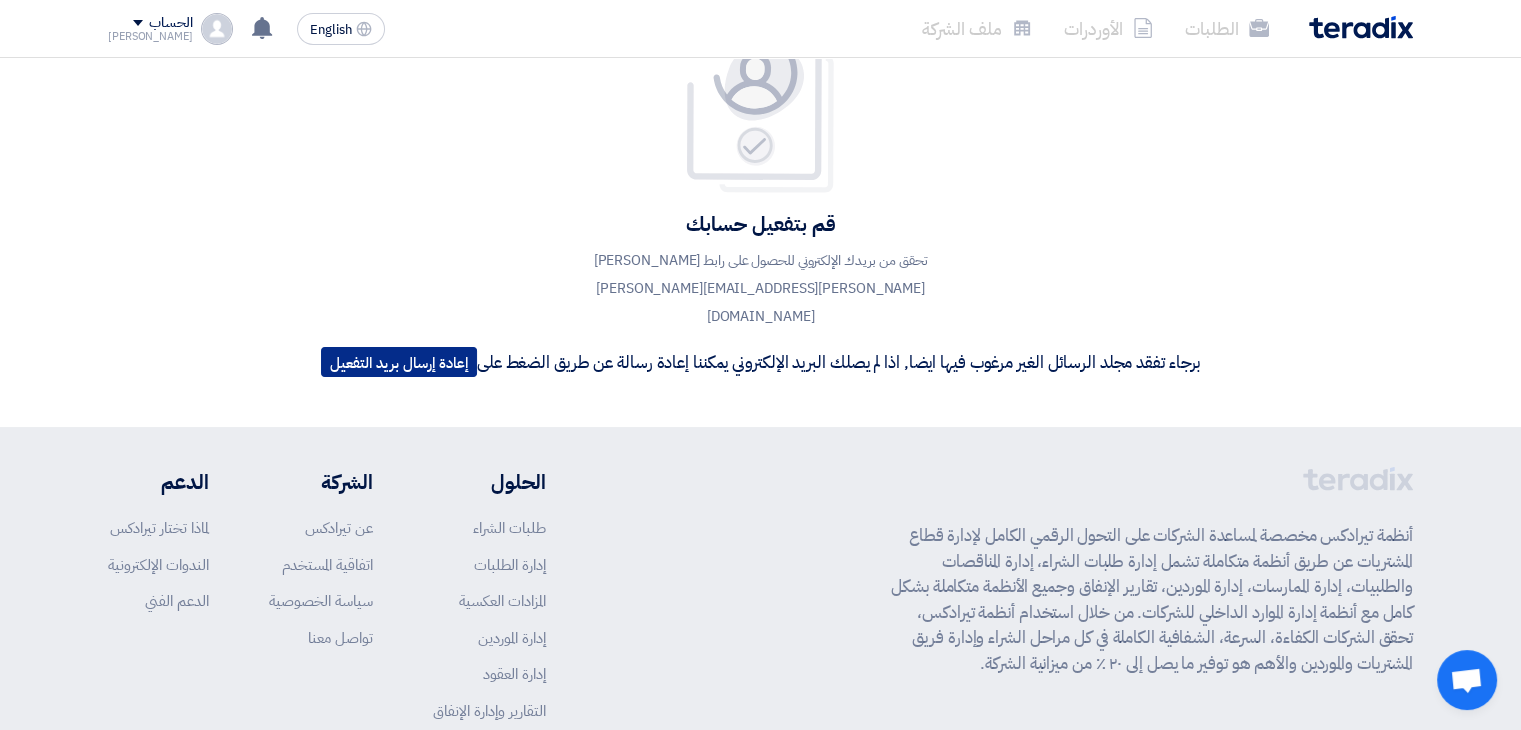 click on "إعادة إرسال بريد التفعيل" 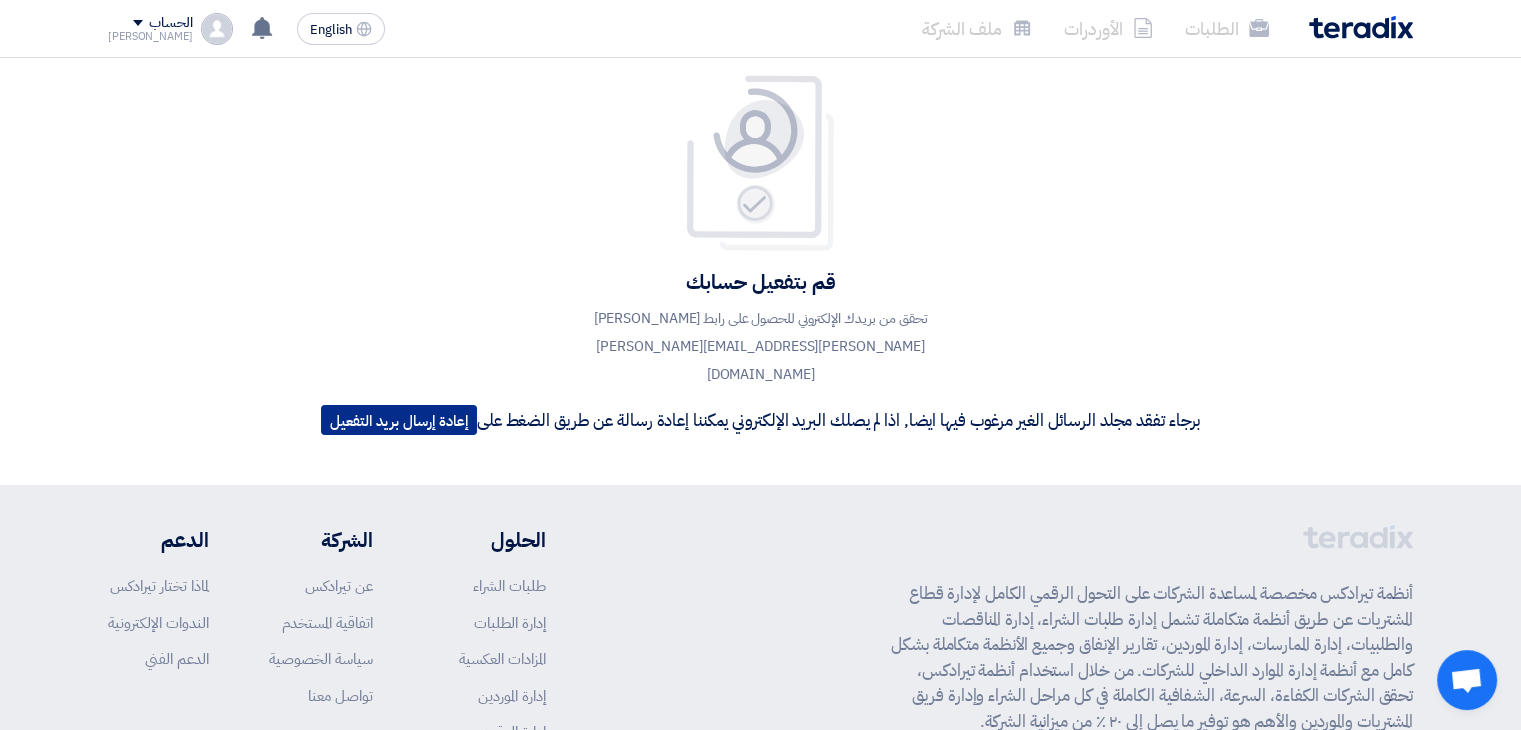 scroll, scrollTop: 0, scrollLeft: 0, axis: both 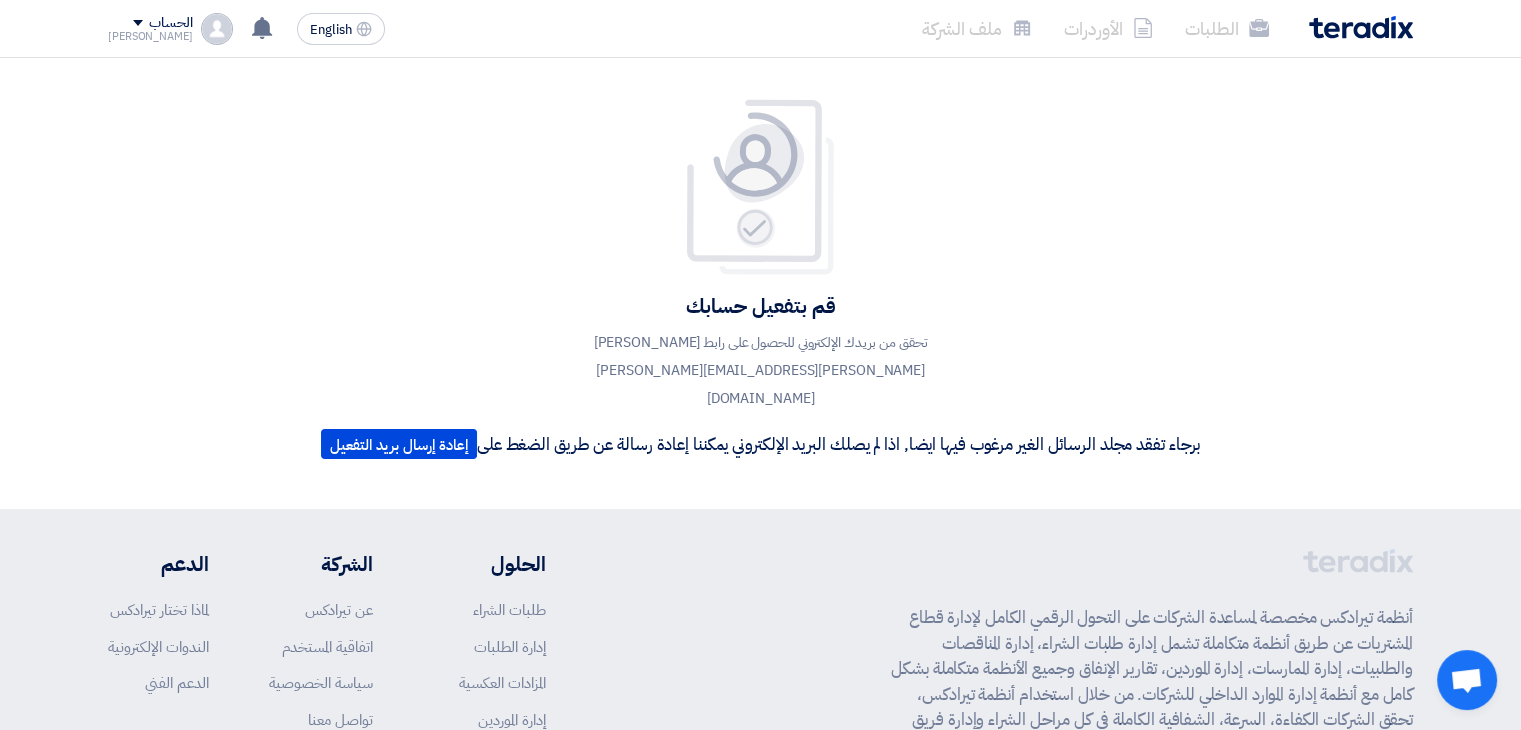 click on "الطلبات" 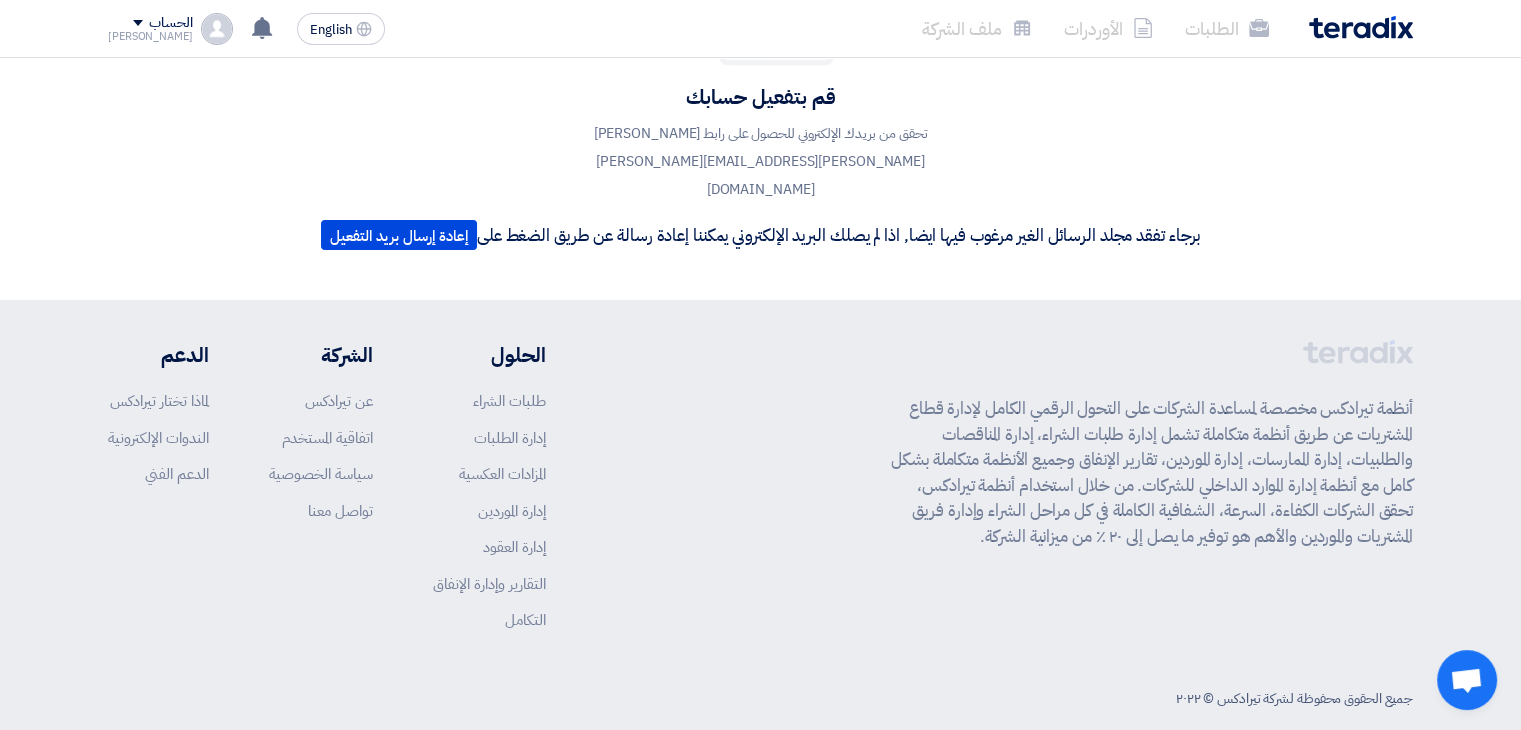 scroll, scrollTop: 0, scrollLeft: 0, axis: both 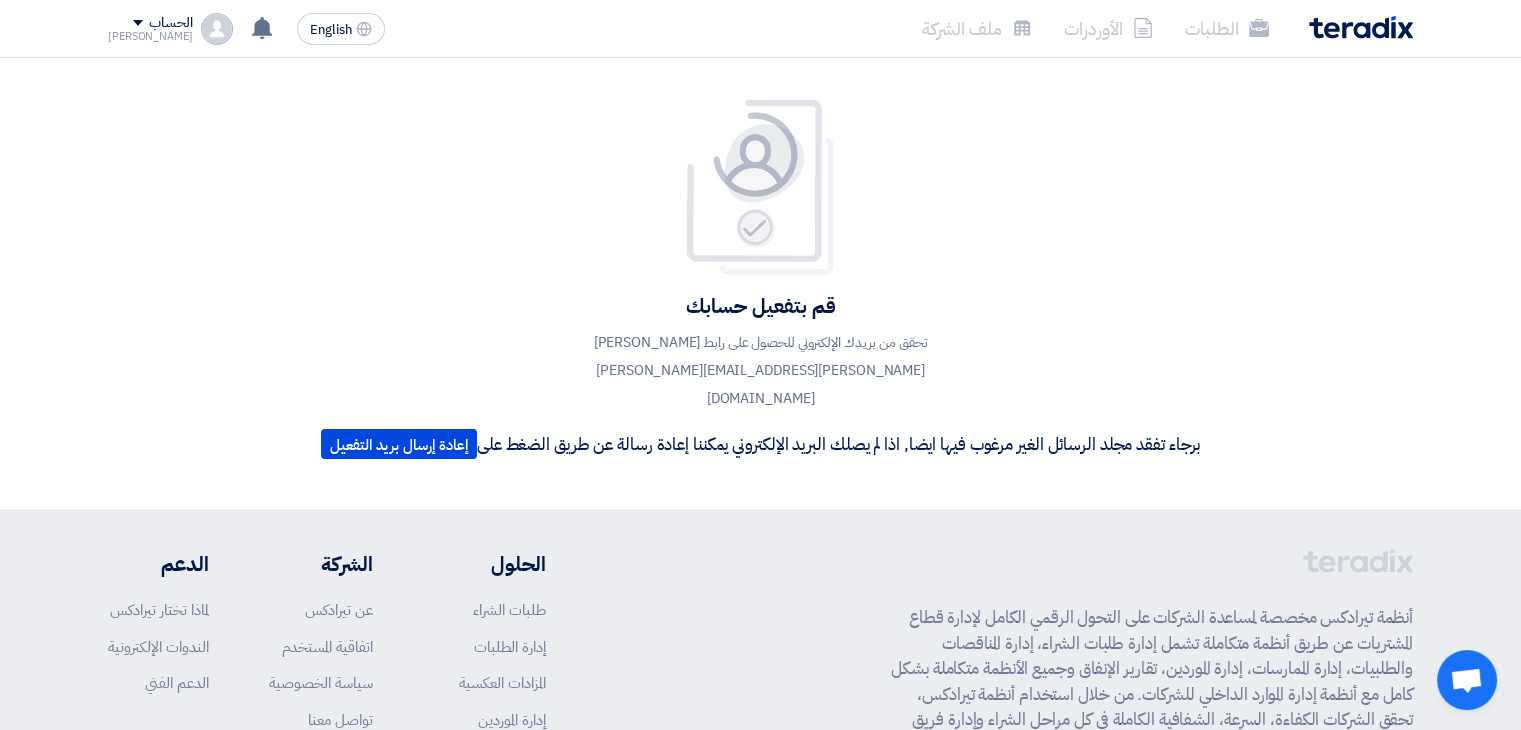 click on "تحقق من بريدك الإلكتروني للحصول على رابط [PERSON_NAME] [PERSON_NAME][EMAIL_ADDRESS][PERSON_NAME][DOMAIN_NAME]" 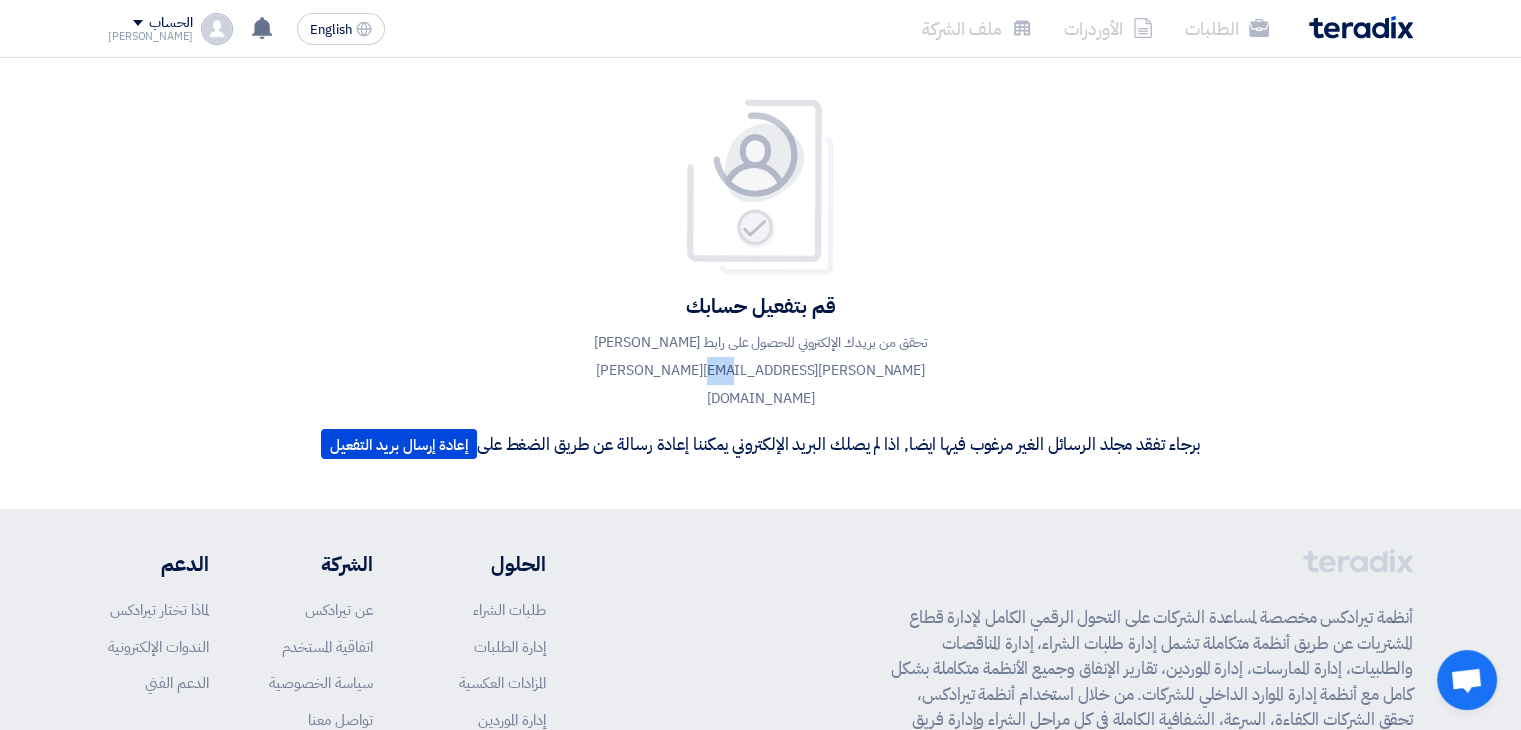 click on "تحقق من بريدك الإلكتروني للحصول على رابط [PERSON_NAME] [PERSON_NAME][EMAIL_ADDRESS][PERSON_NAME][DOMAIN_NAME]" 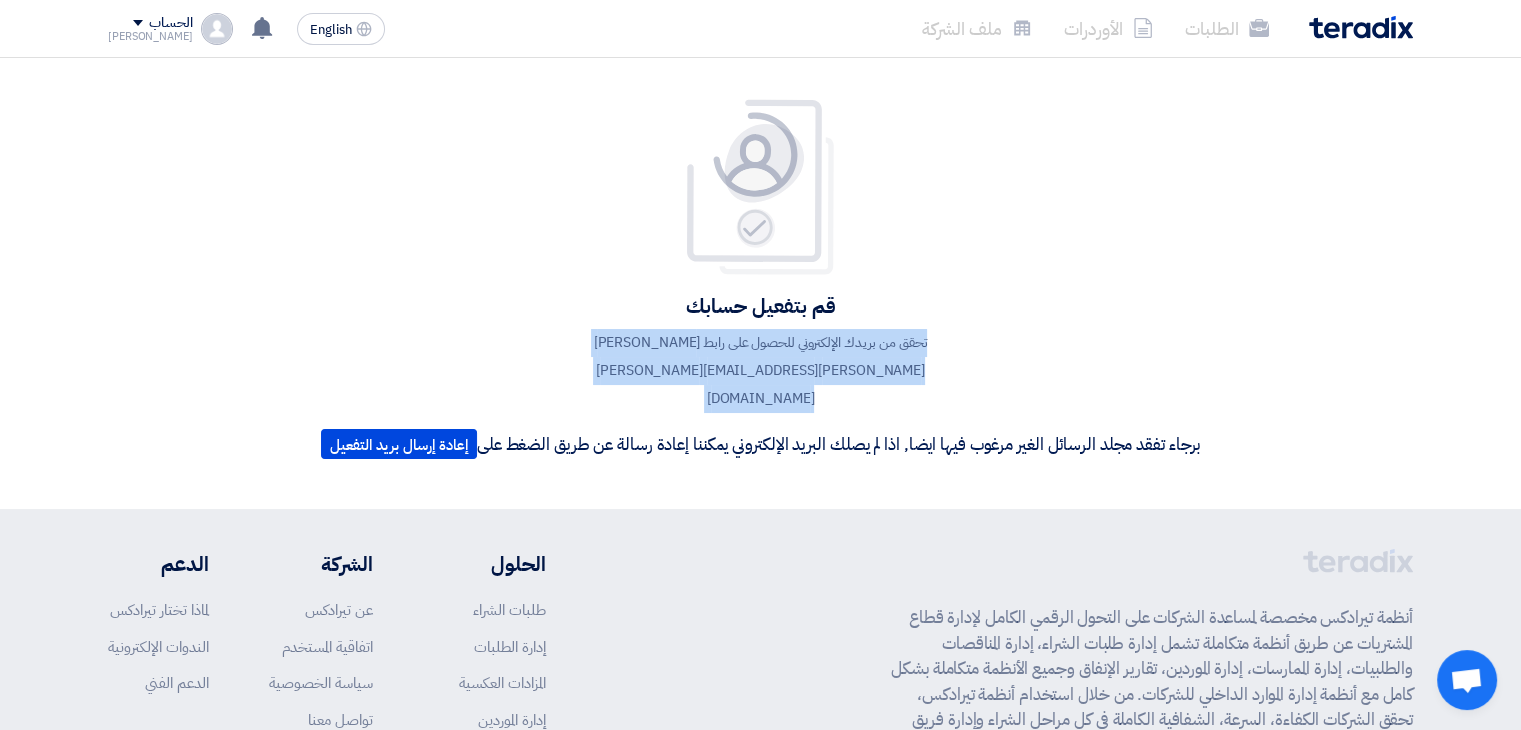 click on "تحقق من بريدك الإلكتروني للحصول على رابط [PERSON_NAME] [PERSON_NAME][EMAIL_ADDRESS][PERSON_NAME][DOMAIN_NAME]" 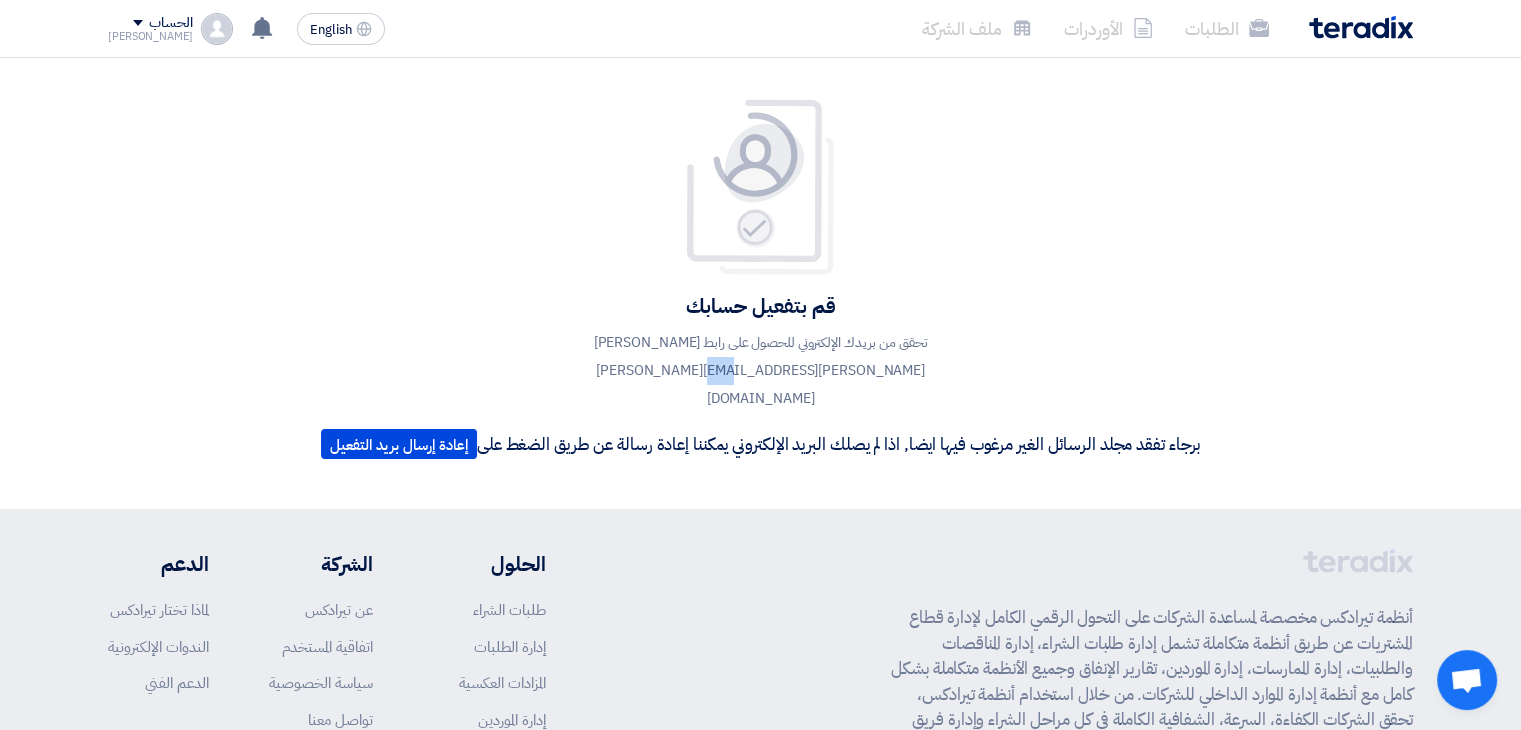 click on "تحقق من بريدك الإلكتروني للحصول على رابط [PERSON_NAME] [PERSON_NAME][EMAIL_ADDRESS][PERSON_NAME][DOMAIN_NAME]" 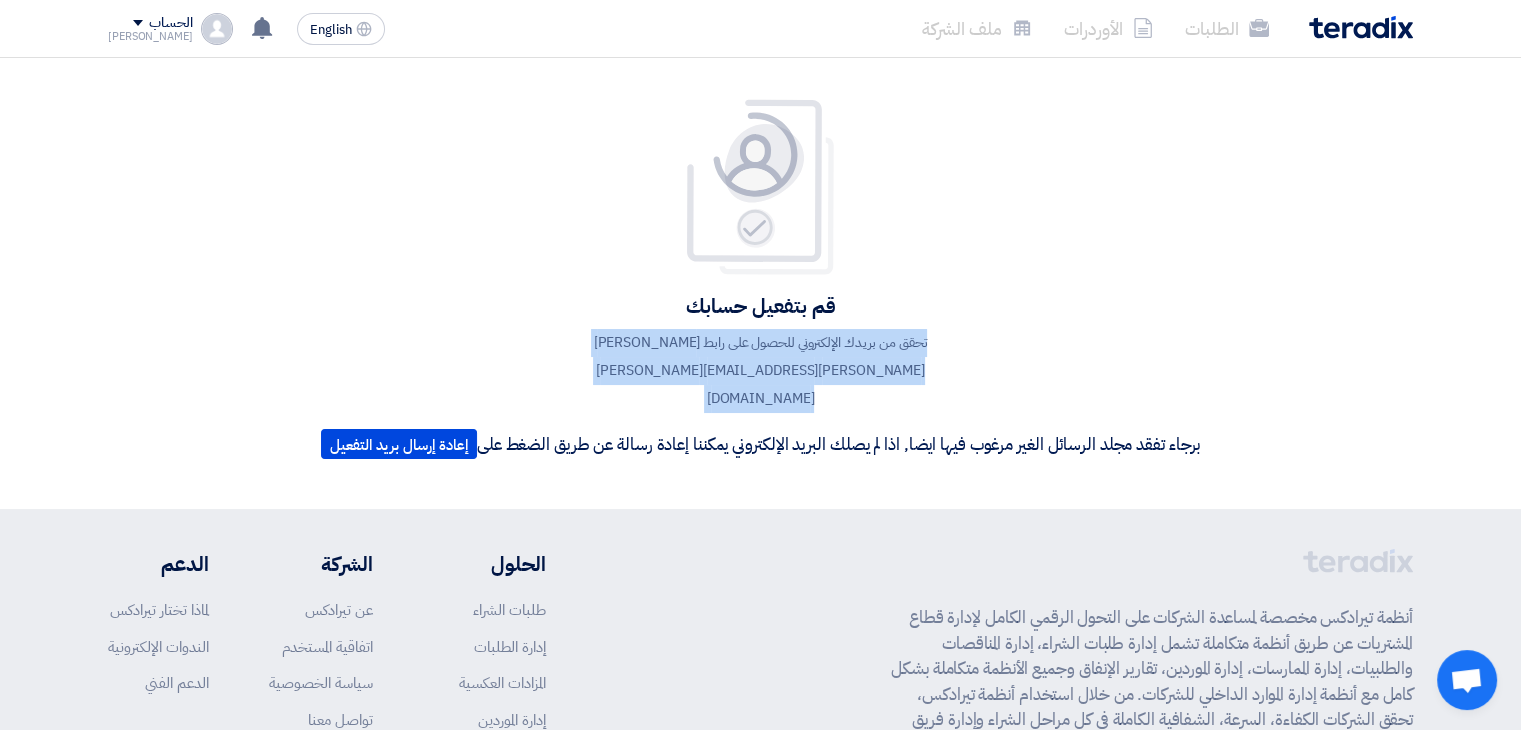 click on "تحقق من بريدك الإلكتروني للحصول على رابط [PERSON_NAME] [PERSON_NAME][EMAIL_ADDRESS][PERSON_NAME][DOMAIN_NAME]" 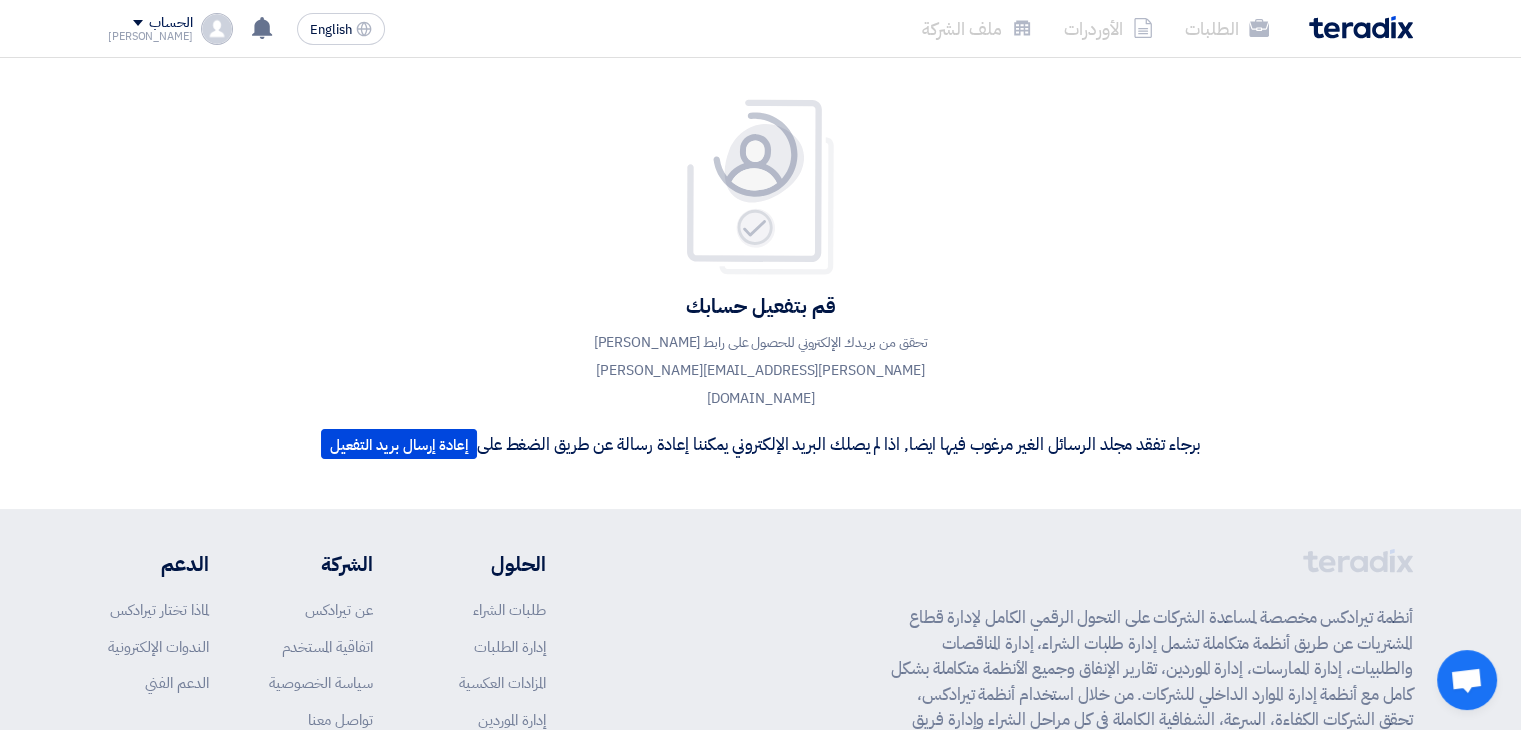 click on "قم بتفعيل حسابك
تحقق من بريدك الإلكتروني للحصول على رابط التفعيل [PERSON_NAME][EMAIL_ADDRESS][PERSON_NAME][DOMAIN_NAME]
برجاء تفقد مجلد الرسائل الغير مرغوب فيها ايضا, اذا لم يصلك البريد الإلكتروني يمكننا إعادة رسالة عن طريق الضغط على
إعادة إرسال بريد التفعيل" 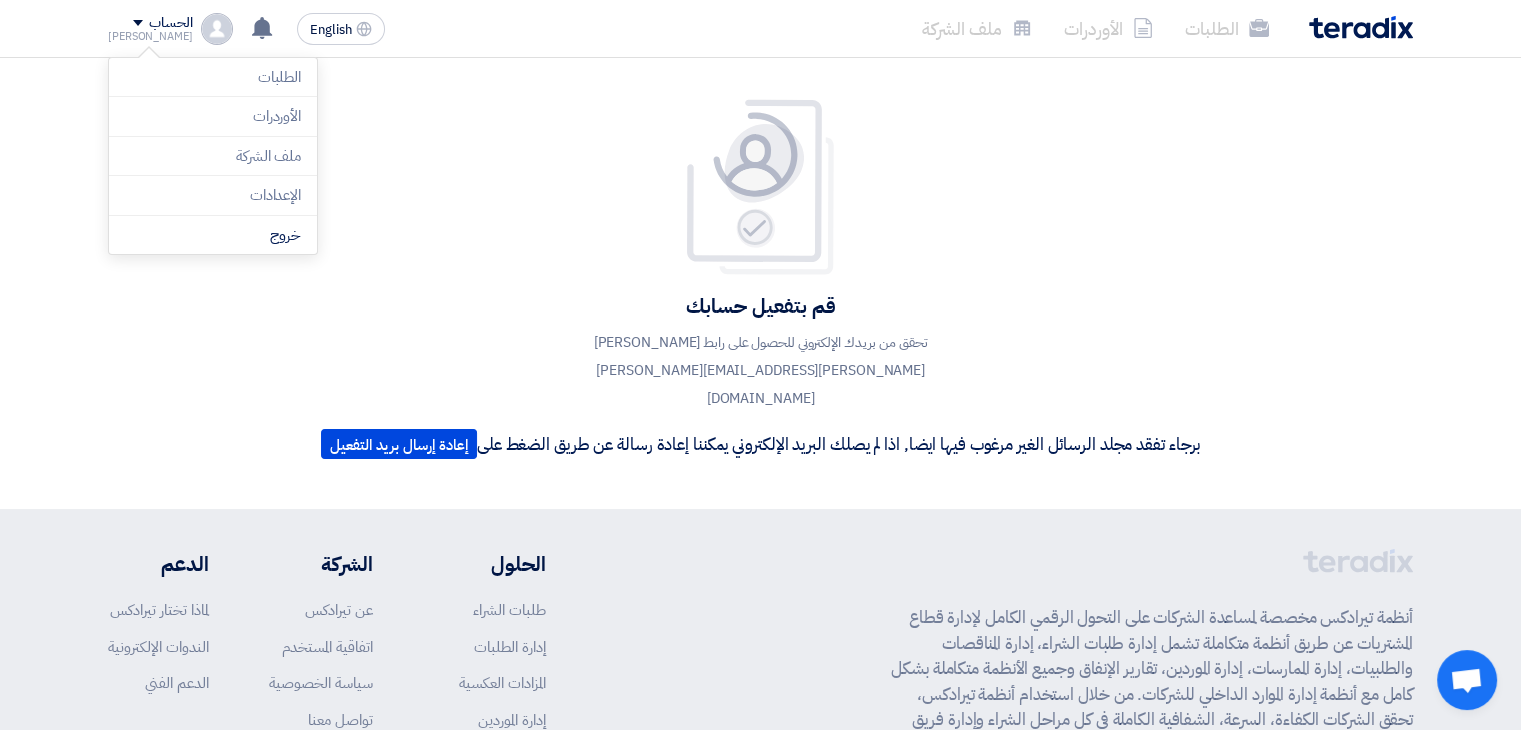 click on "الحساب" 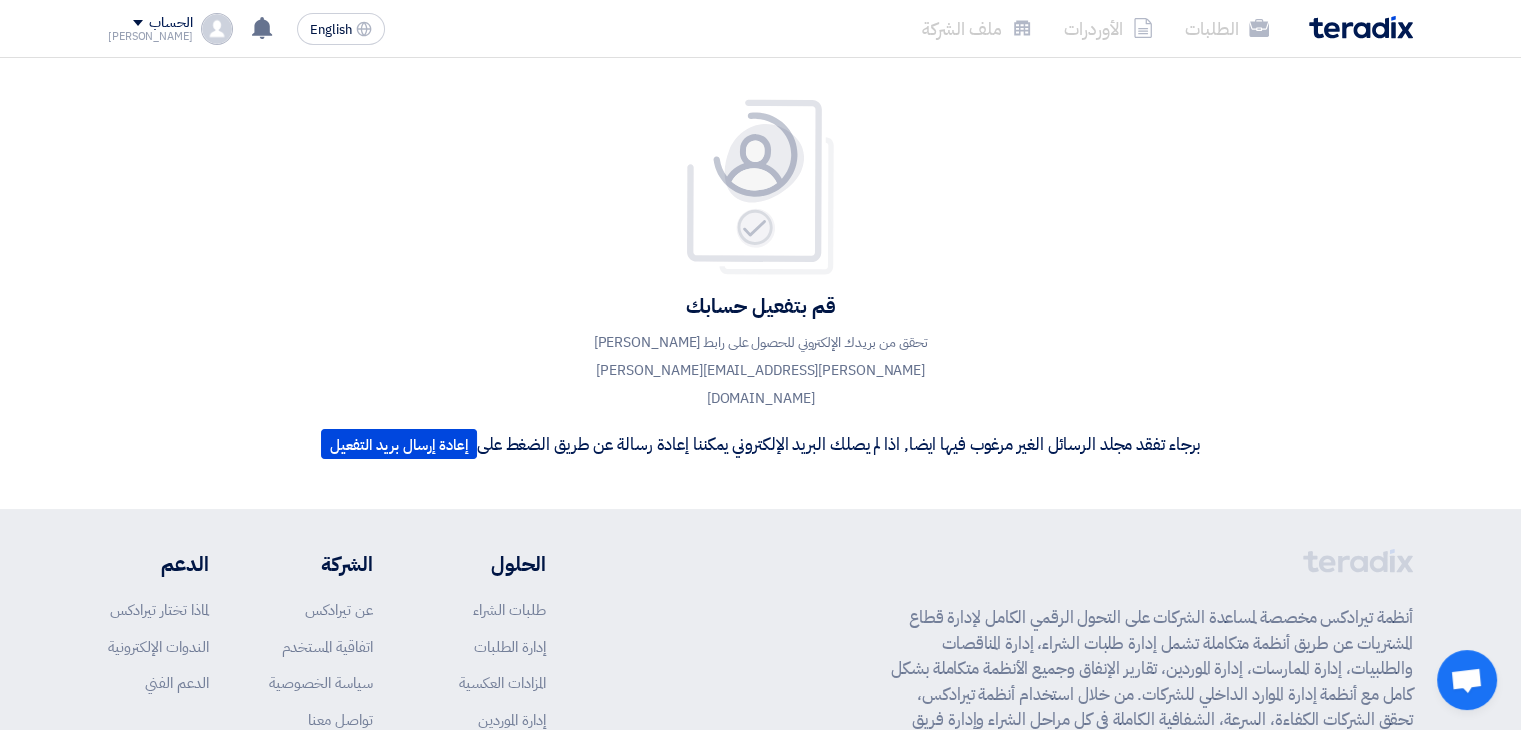 click on "الحساب" 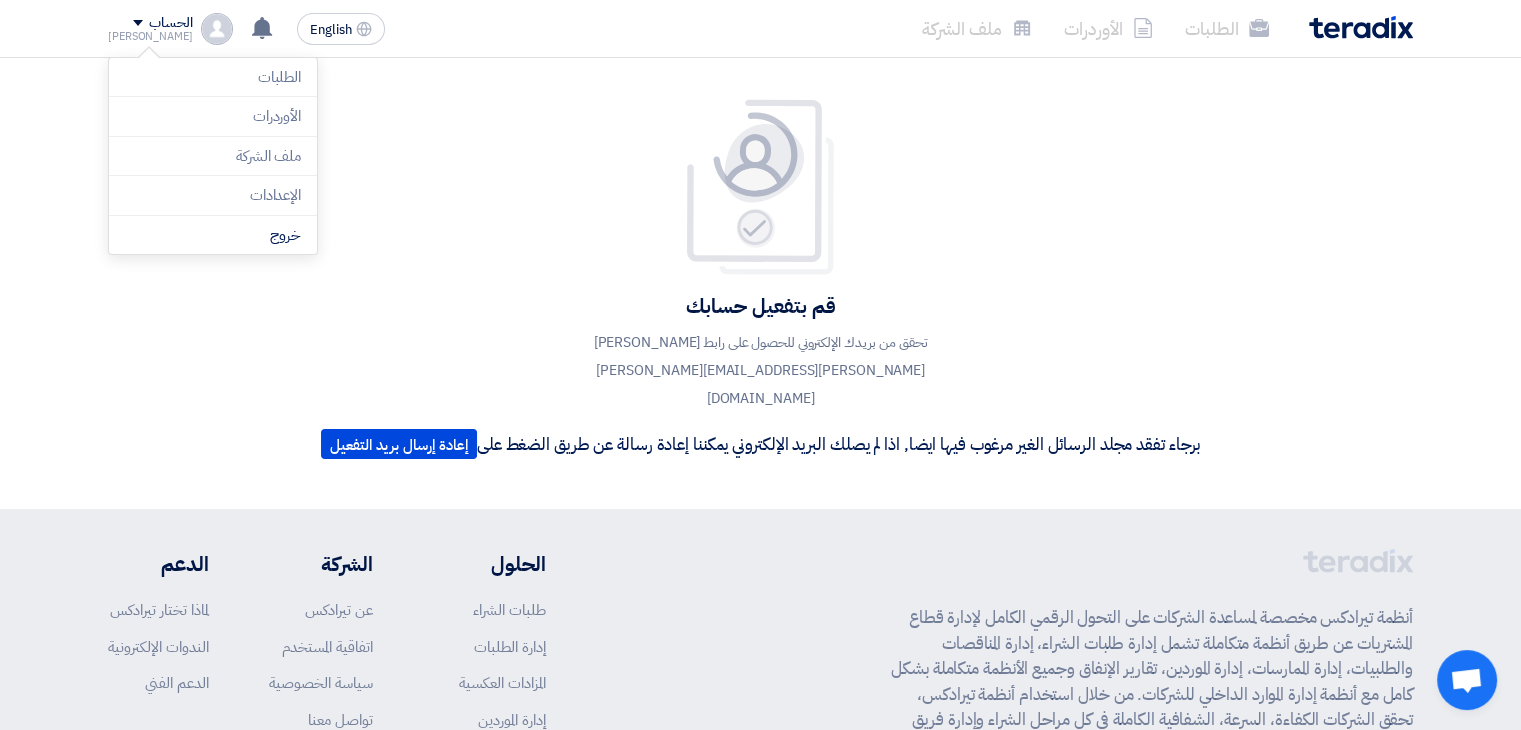 click on "قم بتفعيل حسابك
تحقق من بريدك الإلكتروني للحصول على رابط التفعيل [PERSON_NAME][EMAIL_ADDRESS][PERSON_NAME][DOMAIN_NAME]
برجاء تفقد مجلد الرسائل الغير مرغوب فيها ايضا, اذا لم يصلك البريد الإلكتروني يمكننا إعادة رسالة عن طريق الضغط على
إعادة إرسال بريد التفعيل" 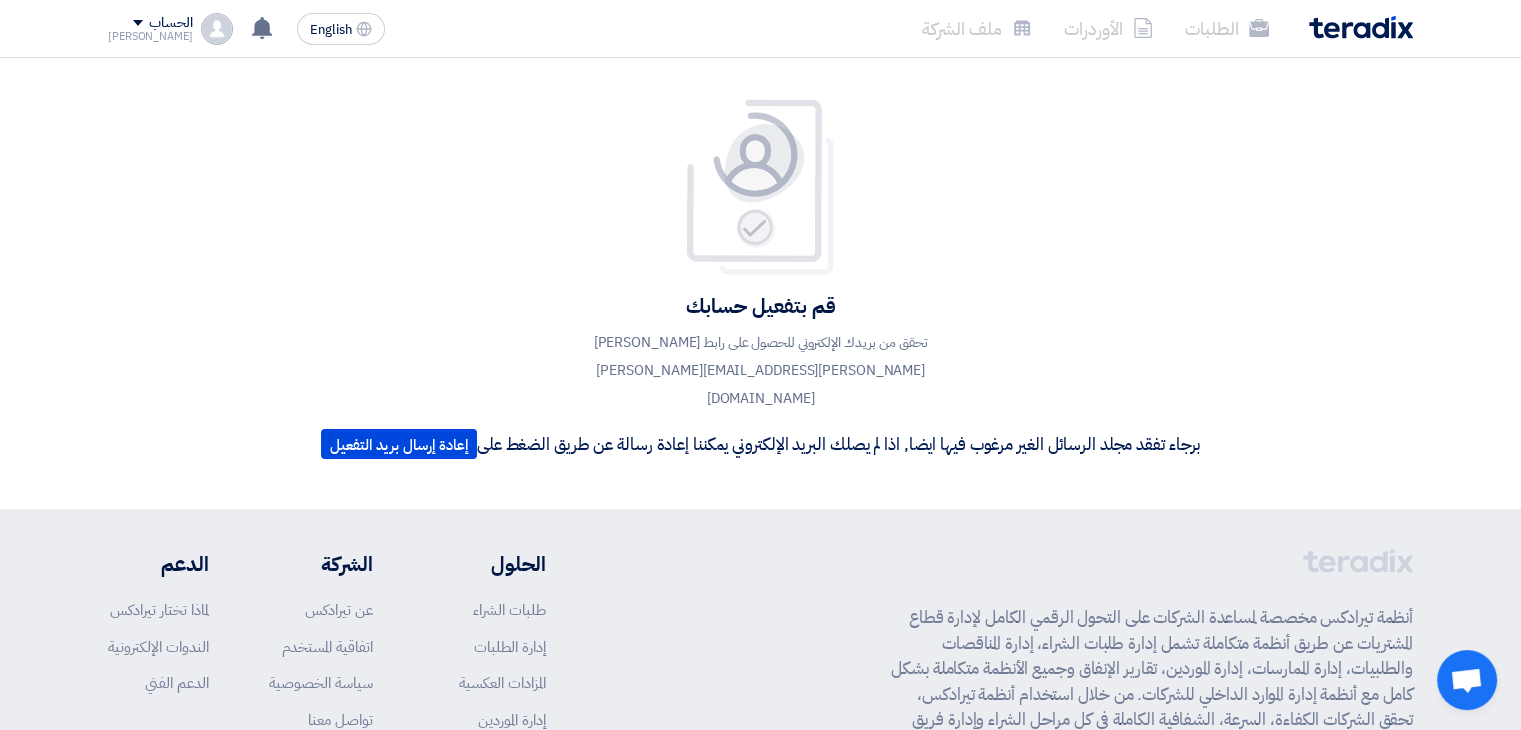 scroll, scrollTop: 44, scrollLeft: 0, axis: vertical 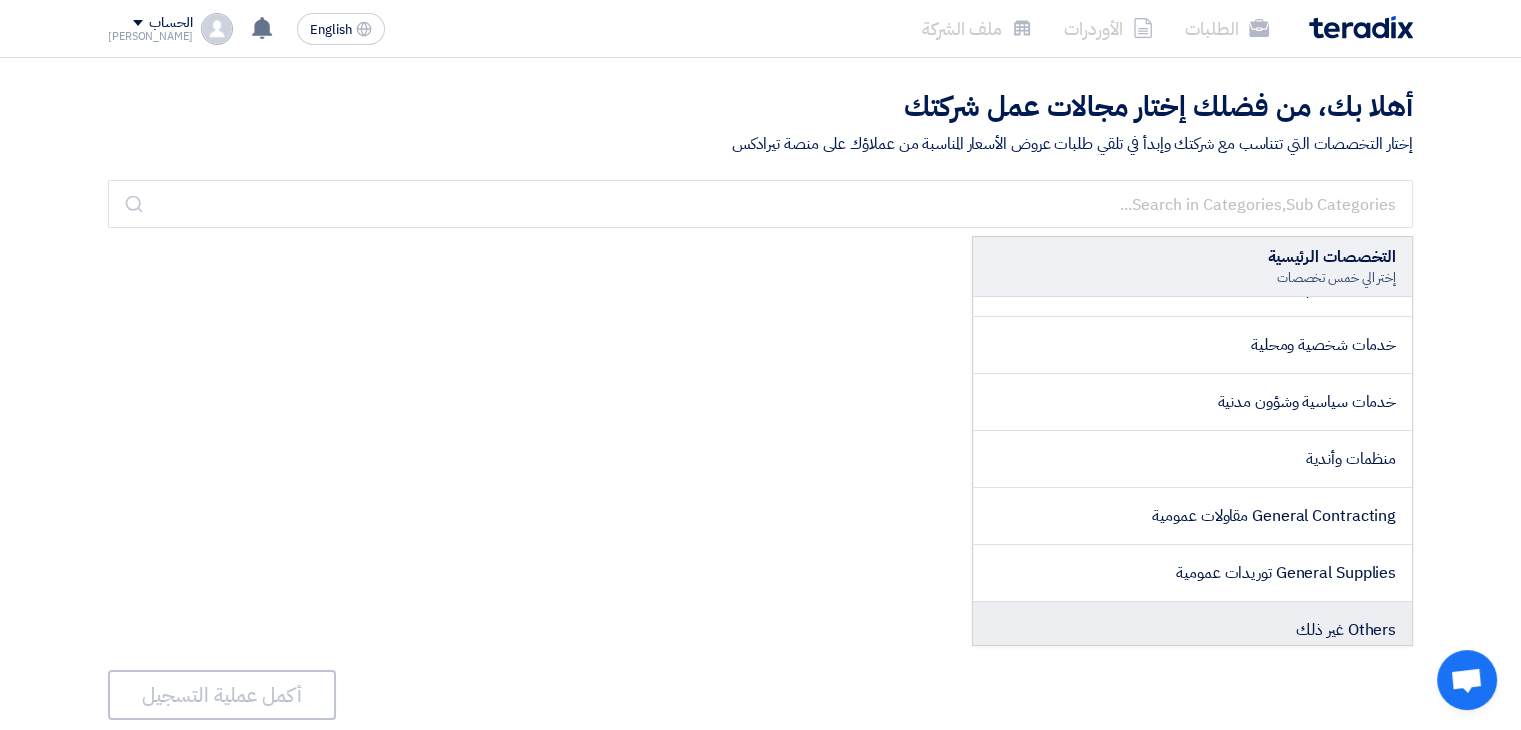 click on "Others غير ذلك" 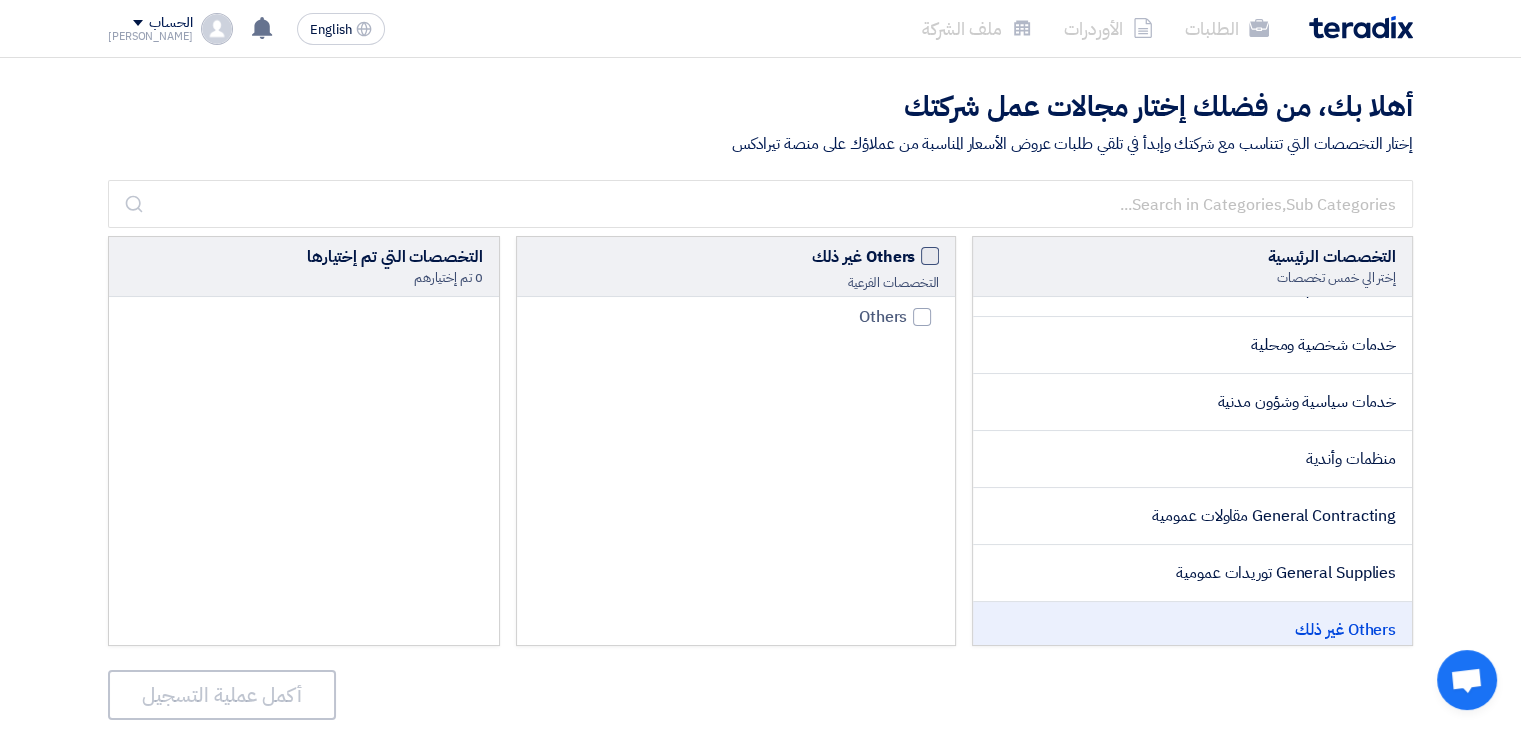 click 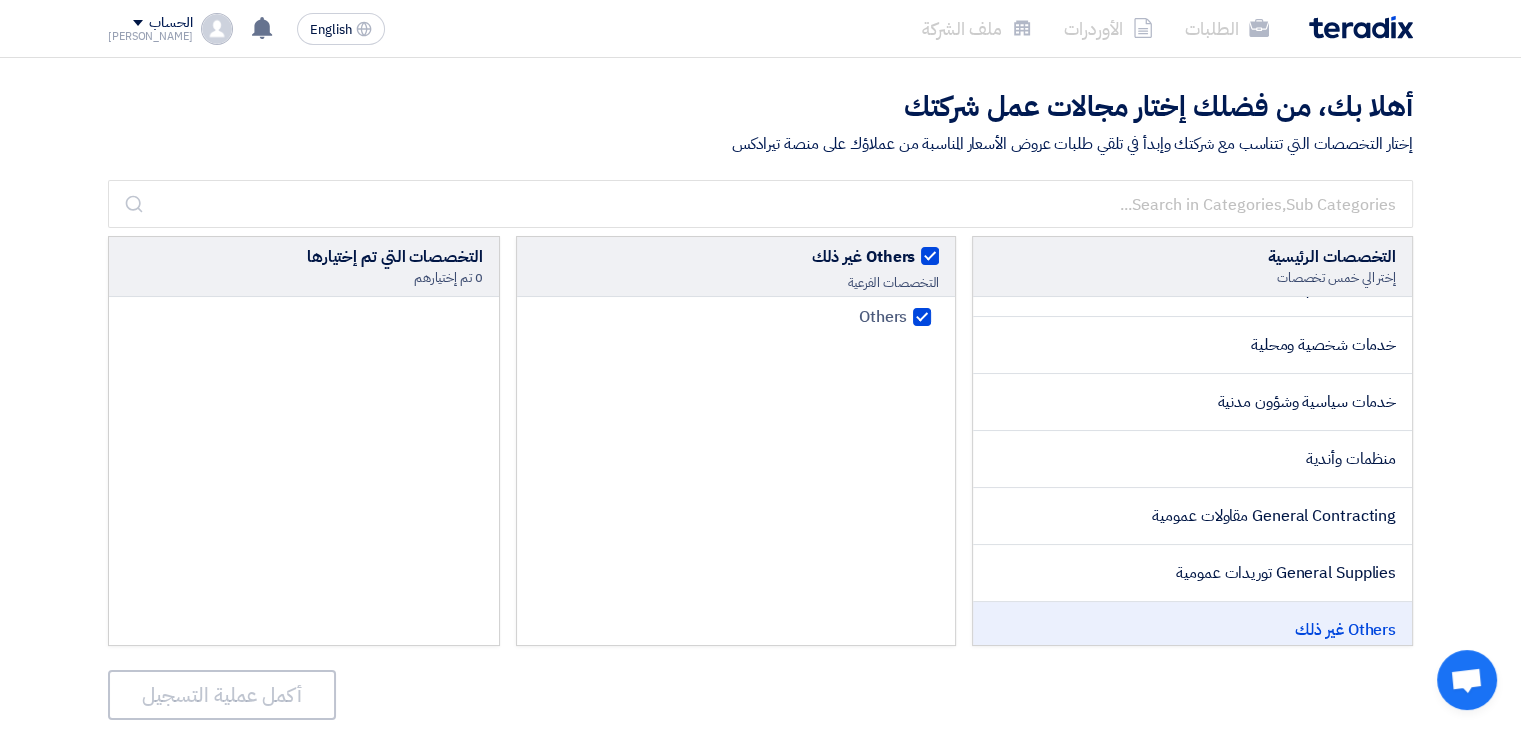 checkbox on "true" 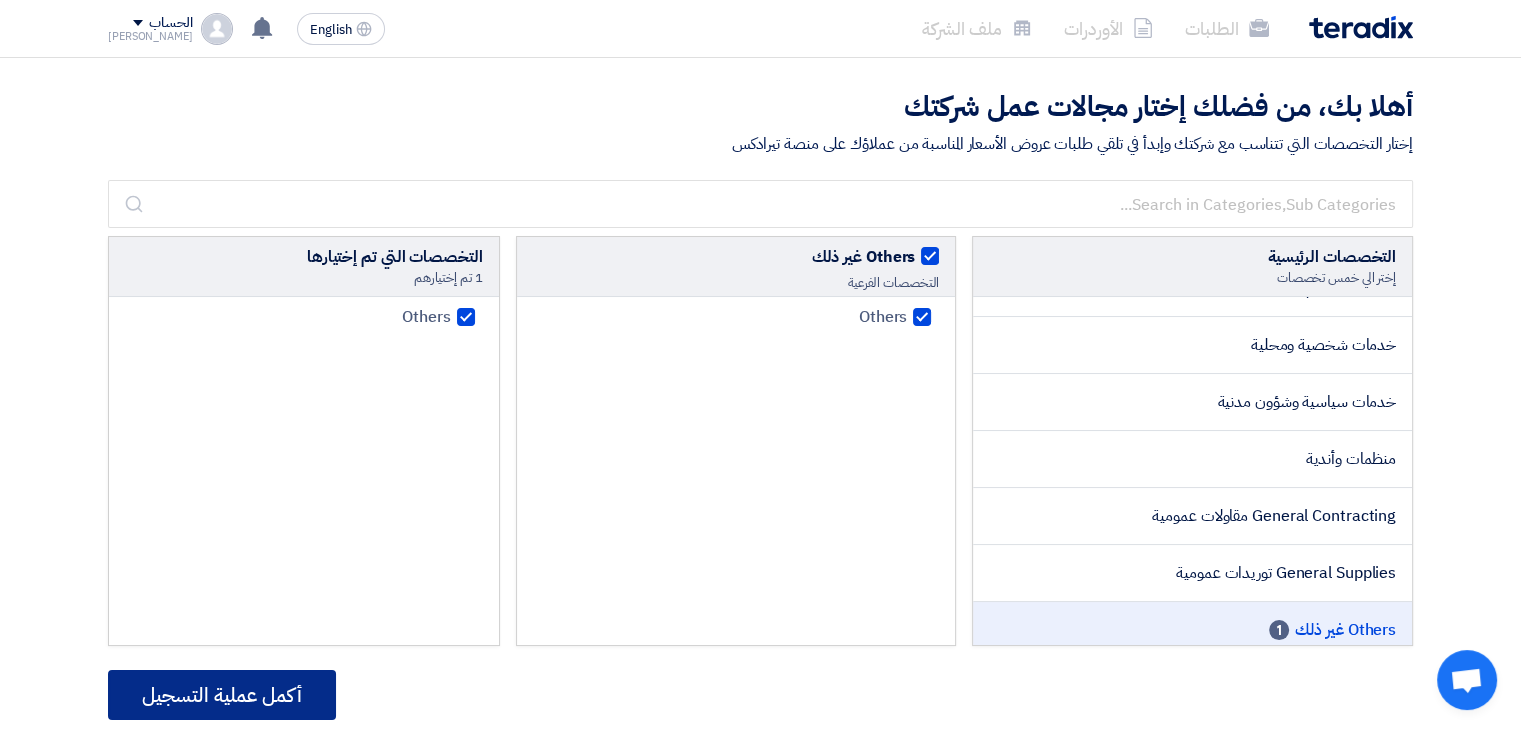 click on "أكمل عملية التسجيل" 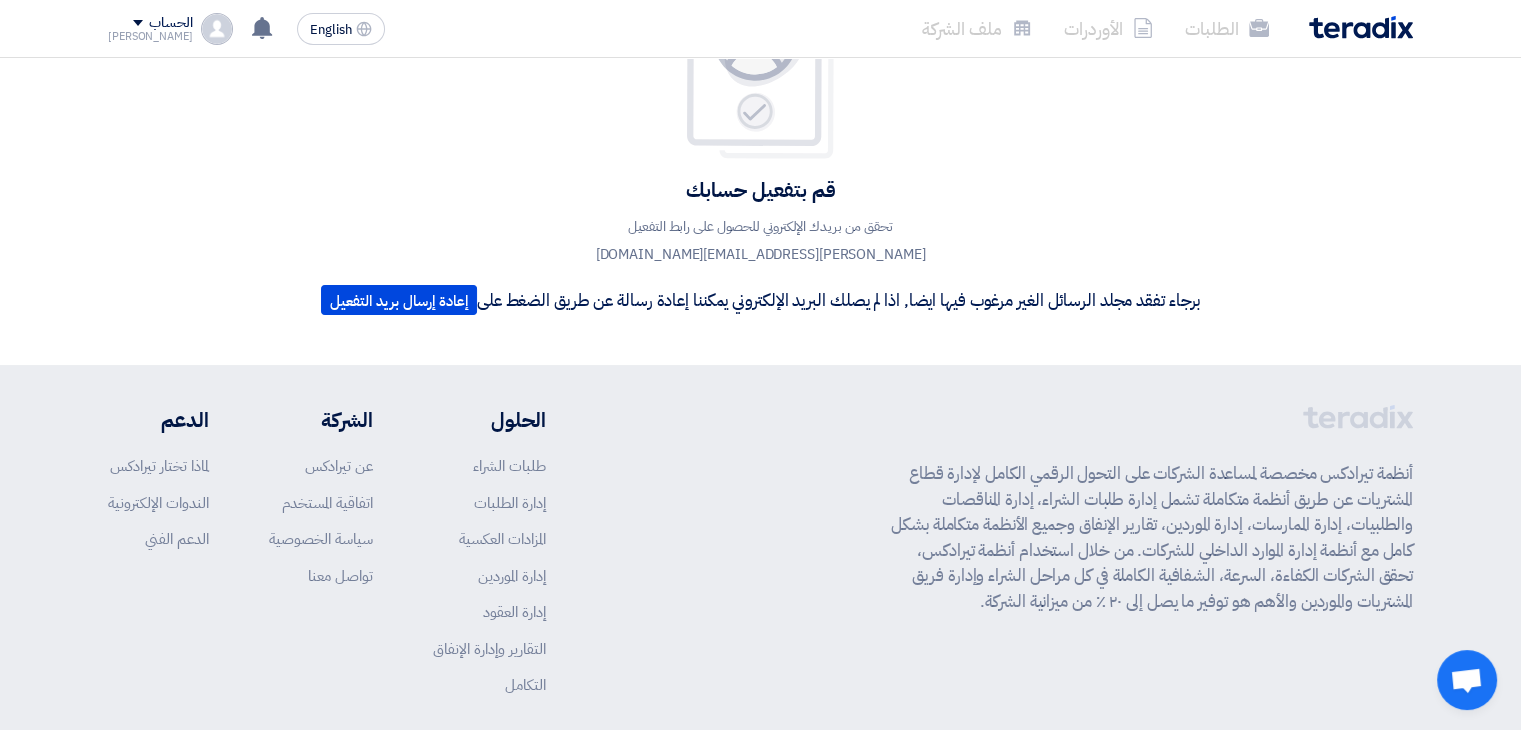 scroll, scrollTop: 0, scrollLeft: 0, axis: both 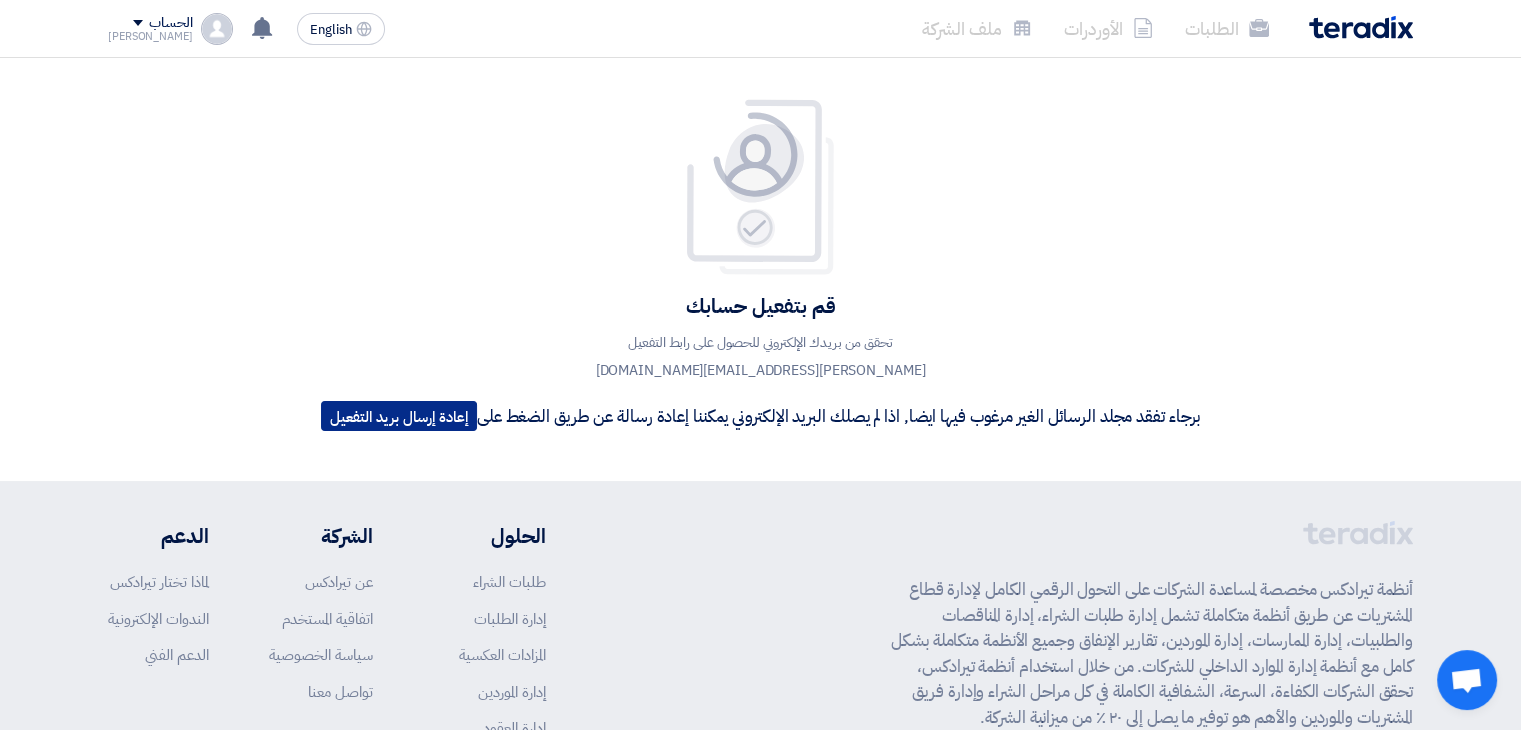 click on "إعادة إرسال بريد التفعيل" 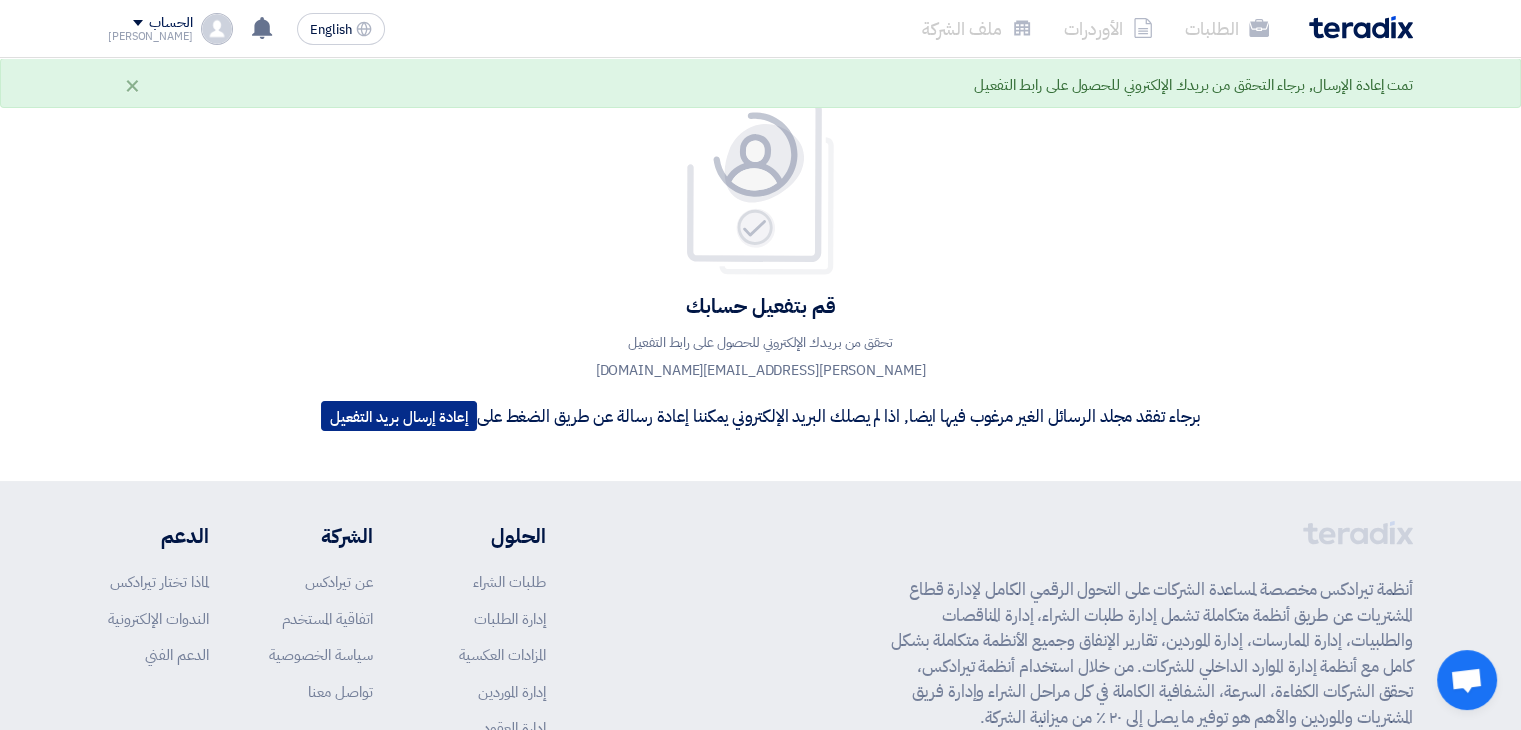 click on "إعادة إرسال بريد التفعيل" 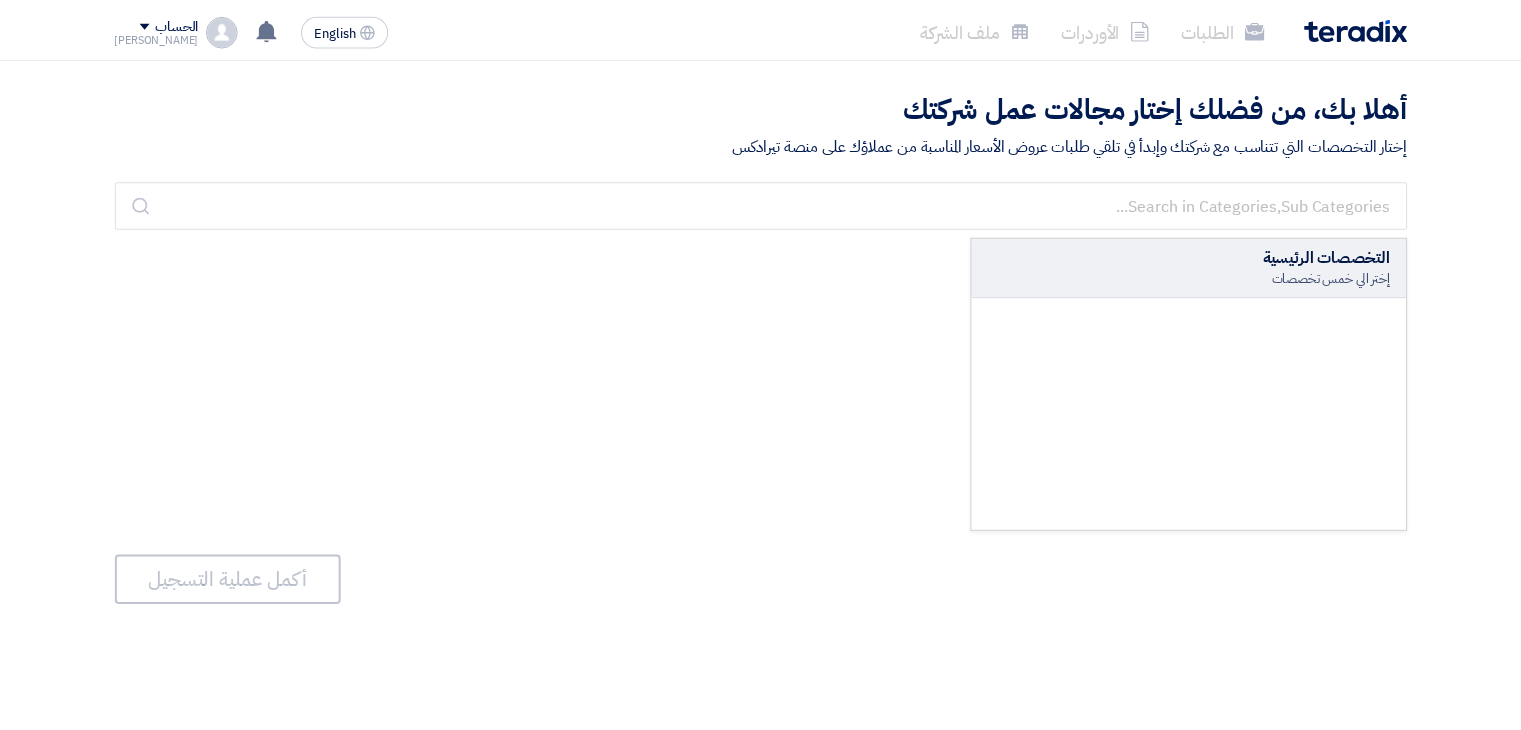 scroll, scrollTop: 0, scrollLeft: 0, axis: both 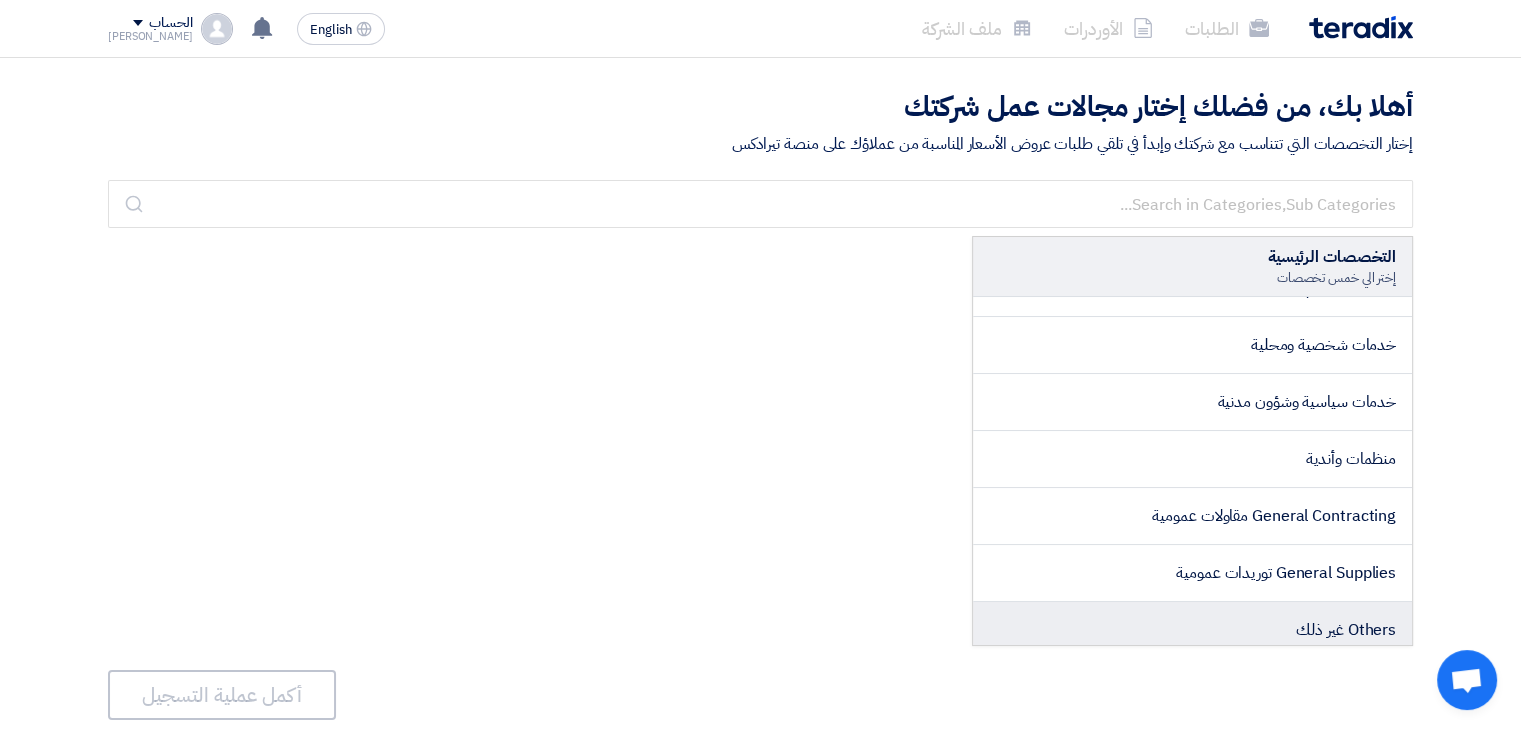click on "Others غير ذلك" 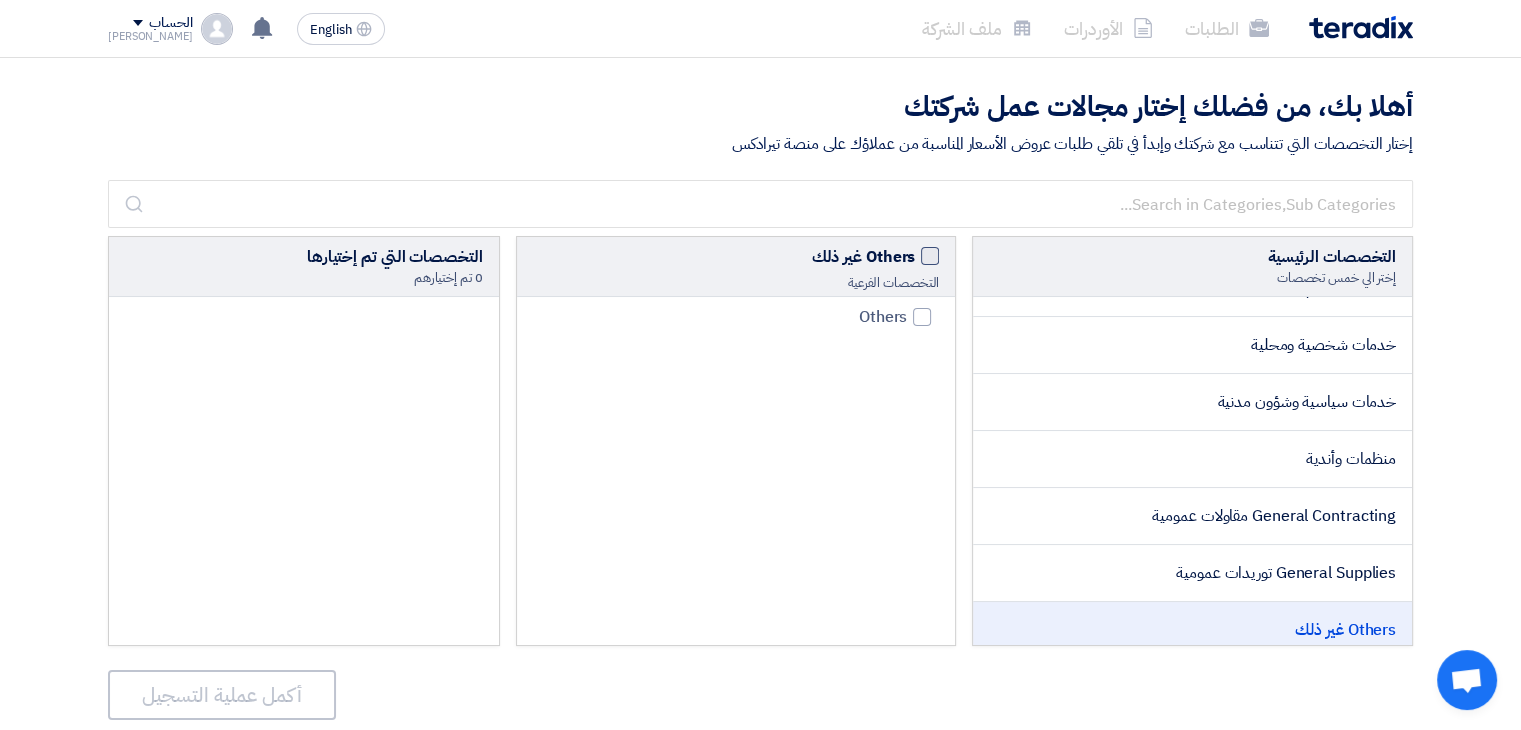 drag, startPoint x: 1495, startPoint y: 0, endPoint x: 922, endPoint y: 253, distance: 626.3689 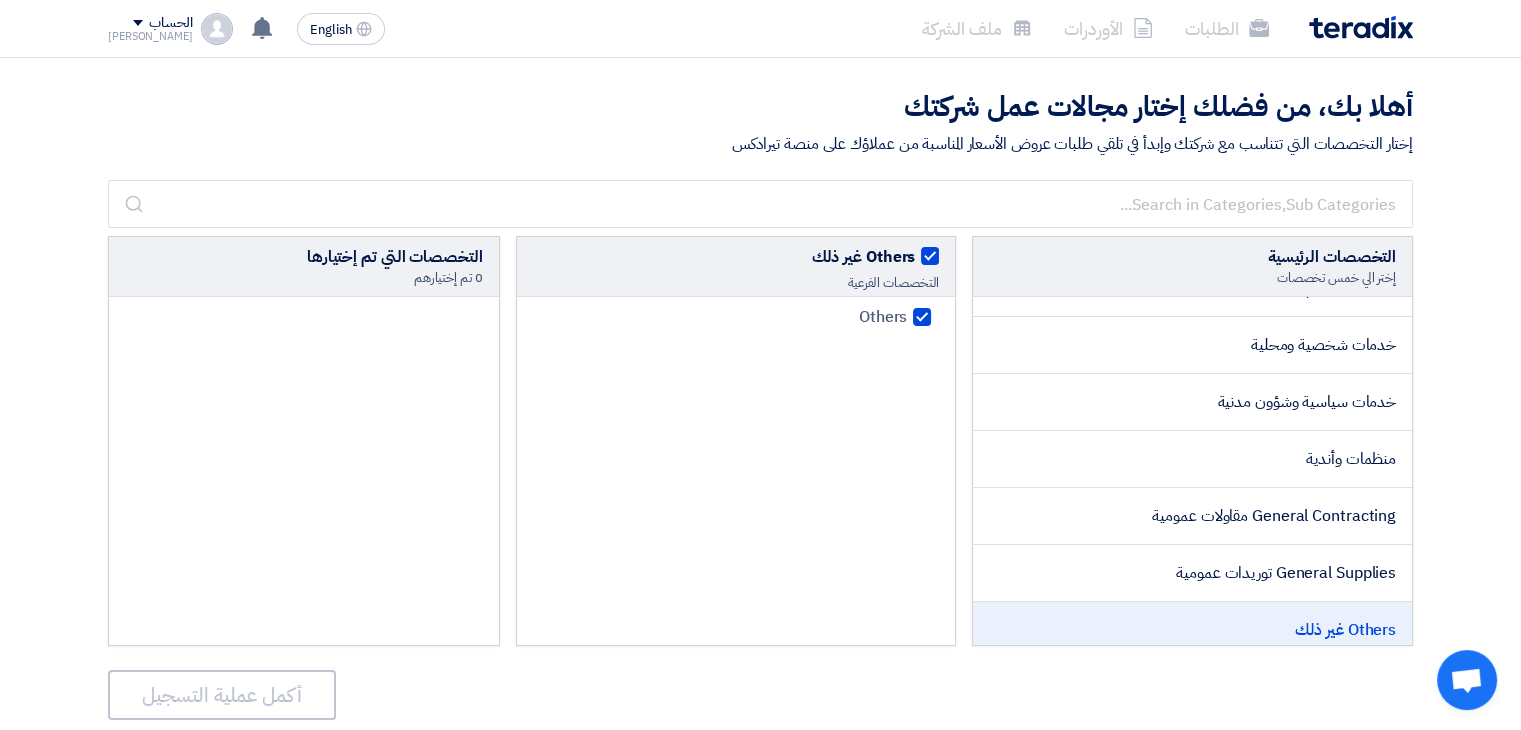 checkbox on "true" 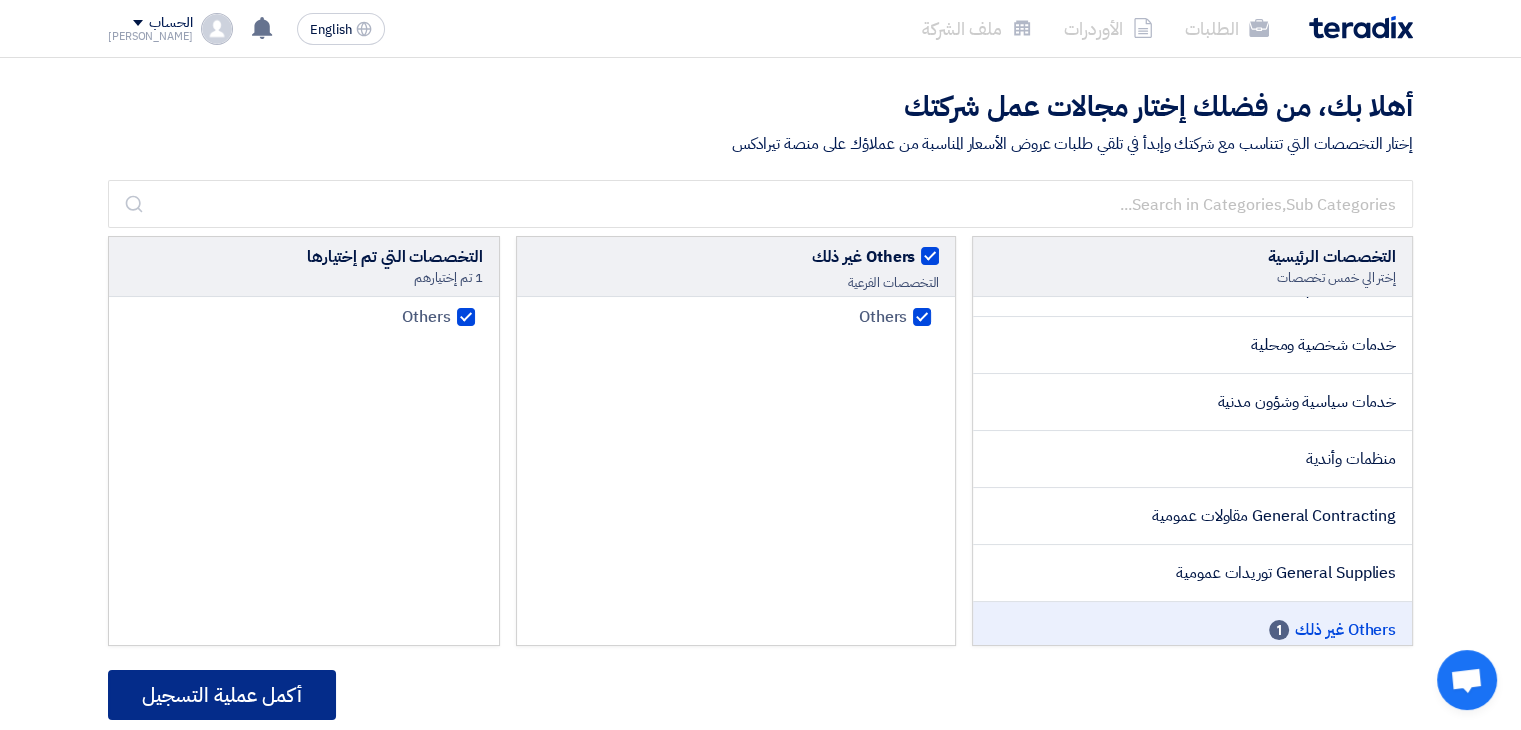 click on "أكمل عملية التسجيل" 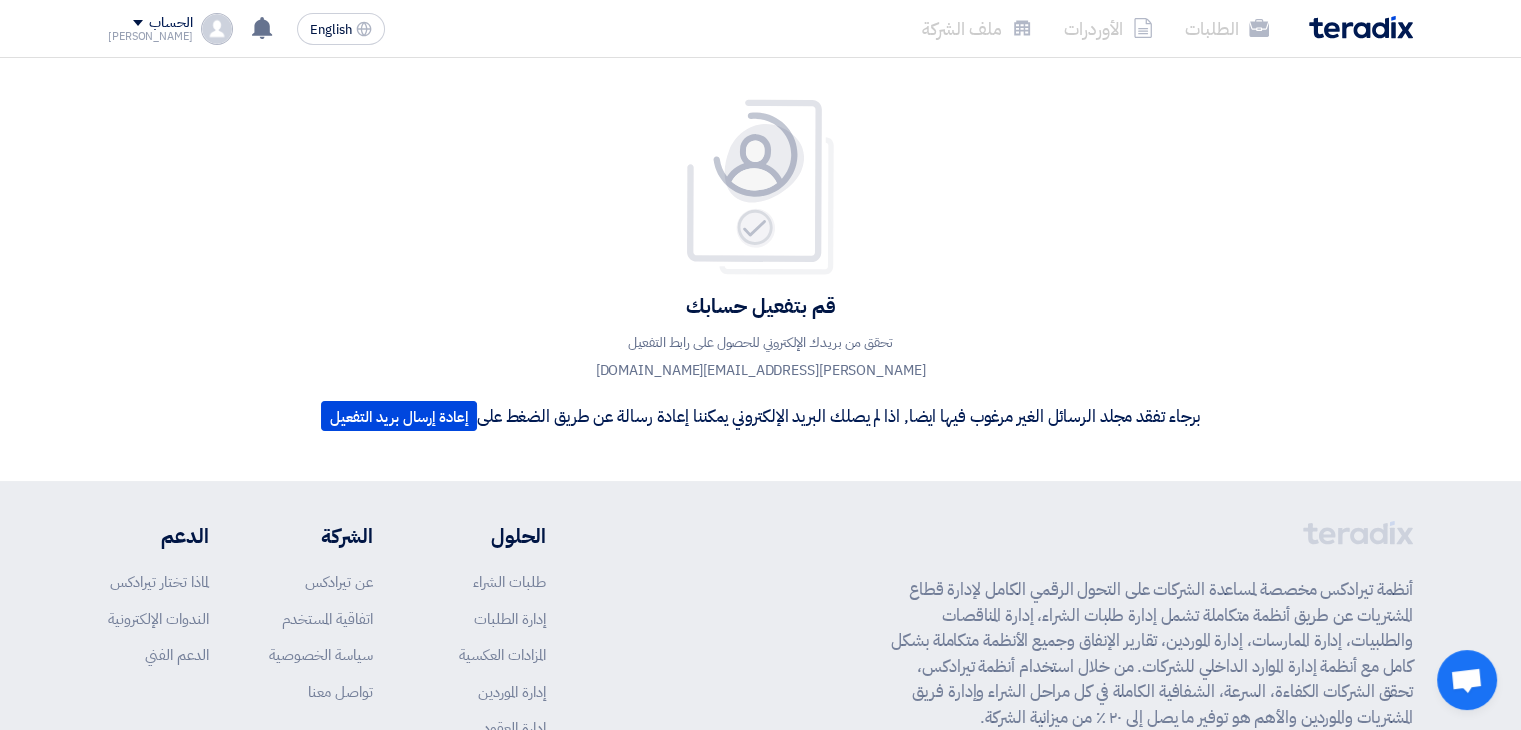 click on "الطلبات" 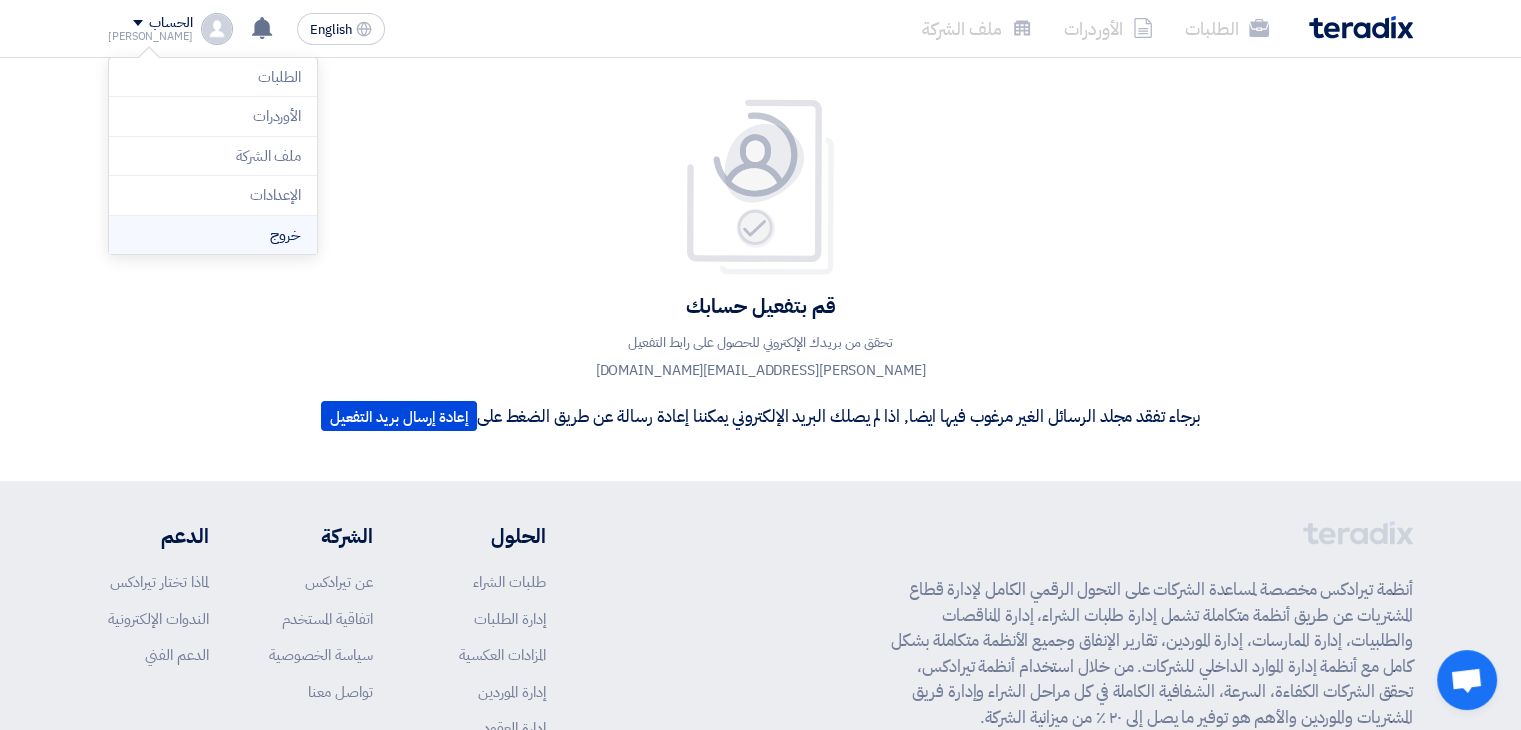 click on "خروج" 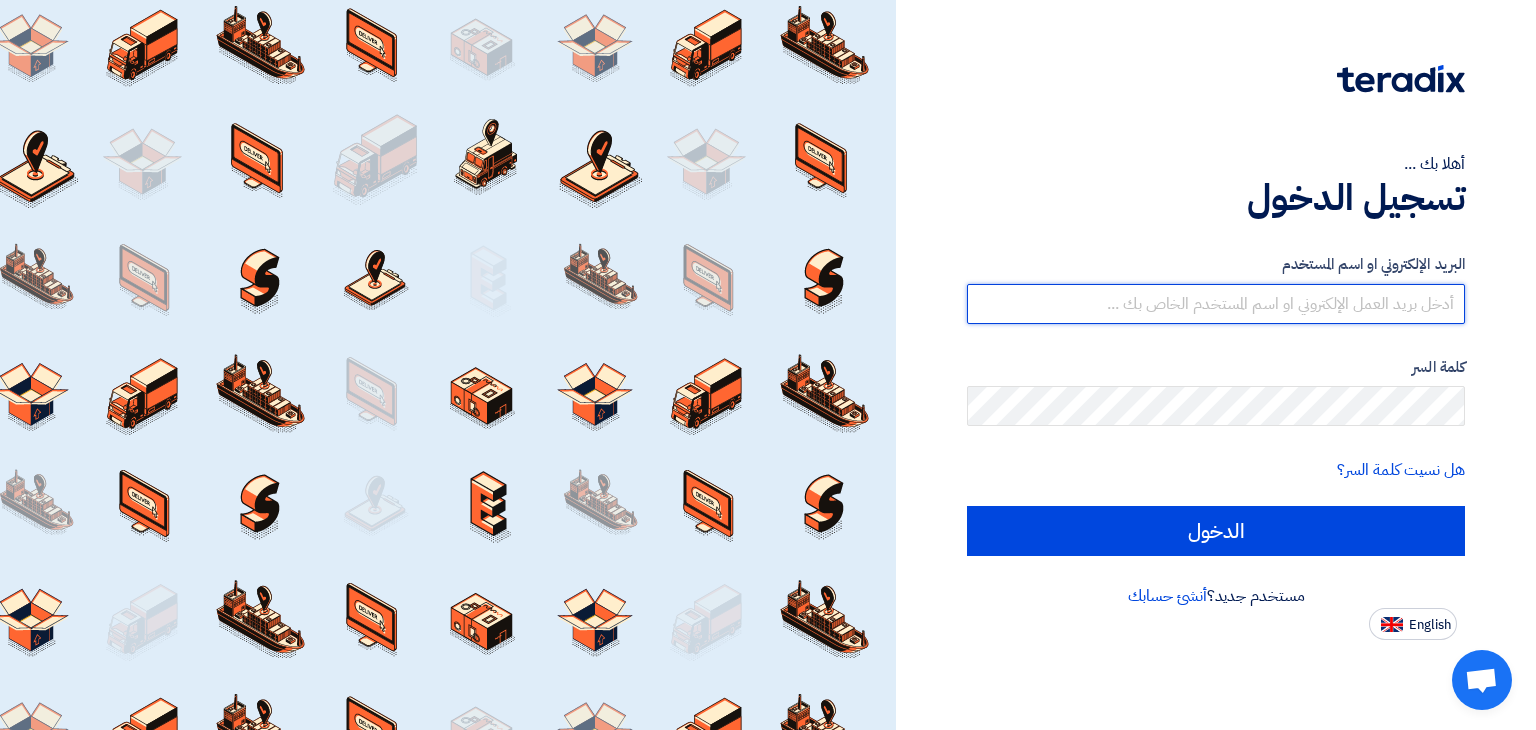 type on "[PERSON_NAME][EMAIL_ADDRESS][PERSON_NAME][DOMAIN_NAME]" 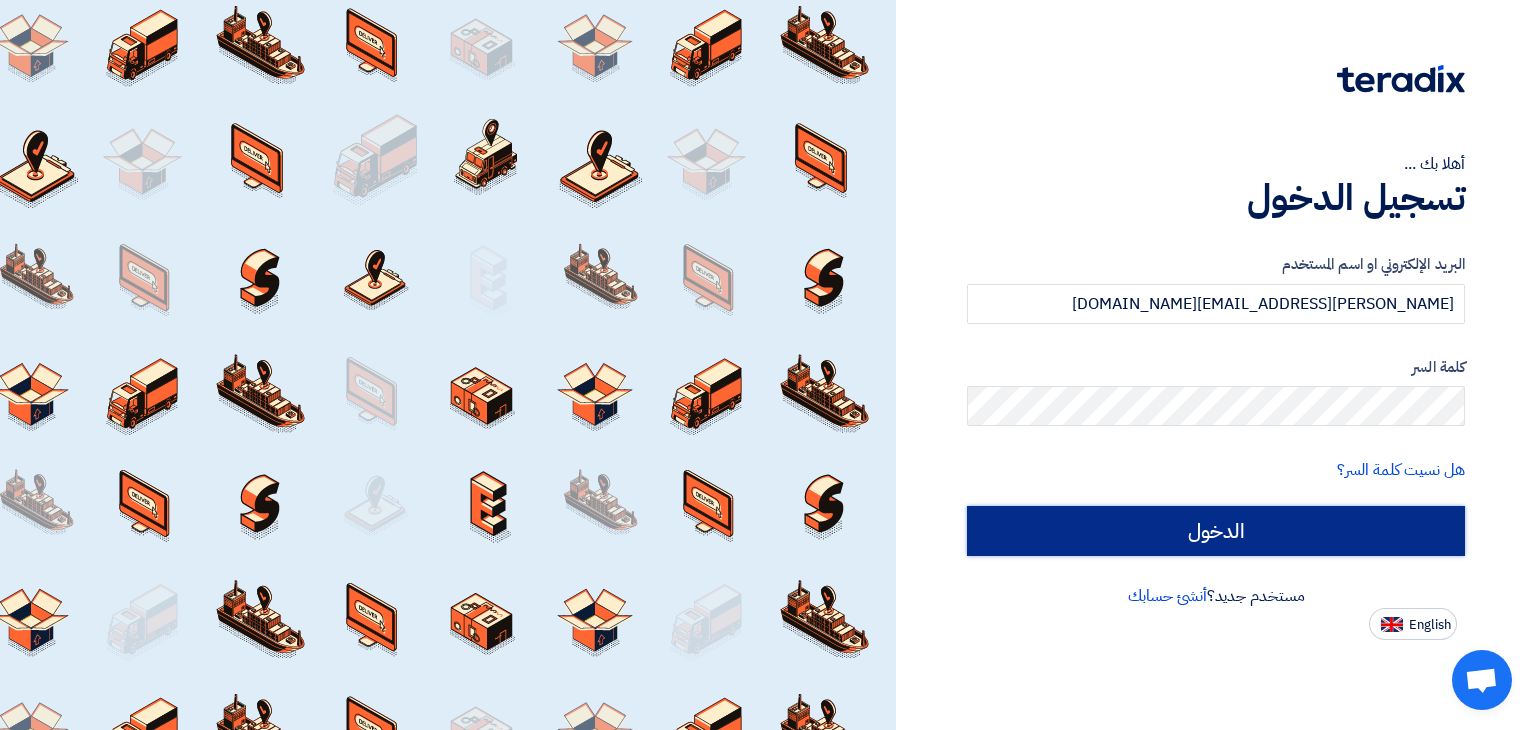 click on "الدخول" 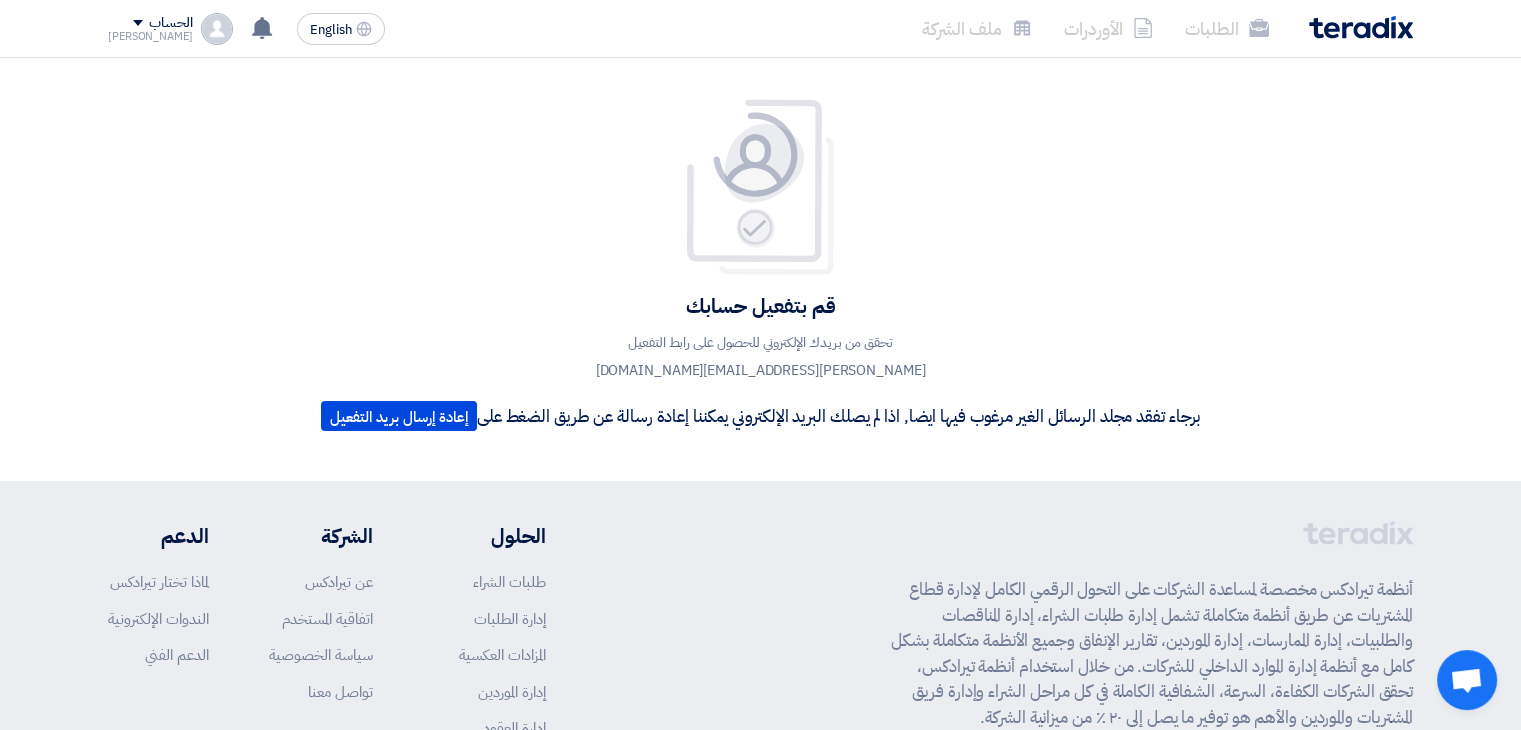 drag, startPoint x: 1505, startPoint y: 0, endPoint x: 1095, endPoint y: 195, distance: 454.00992 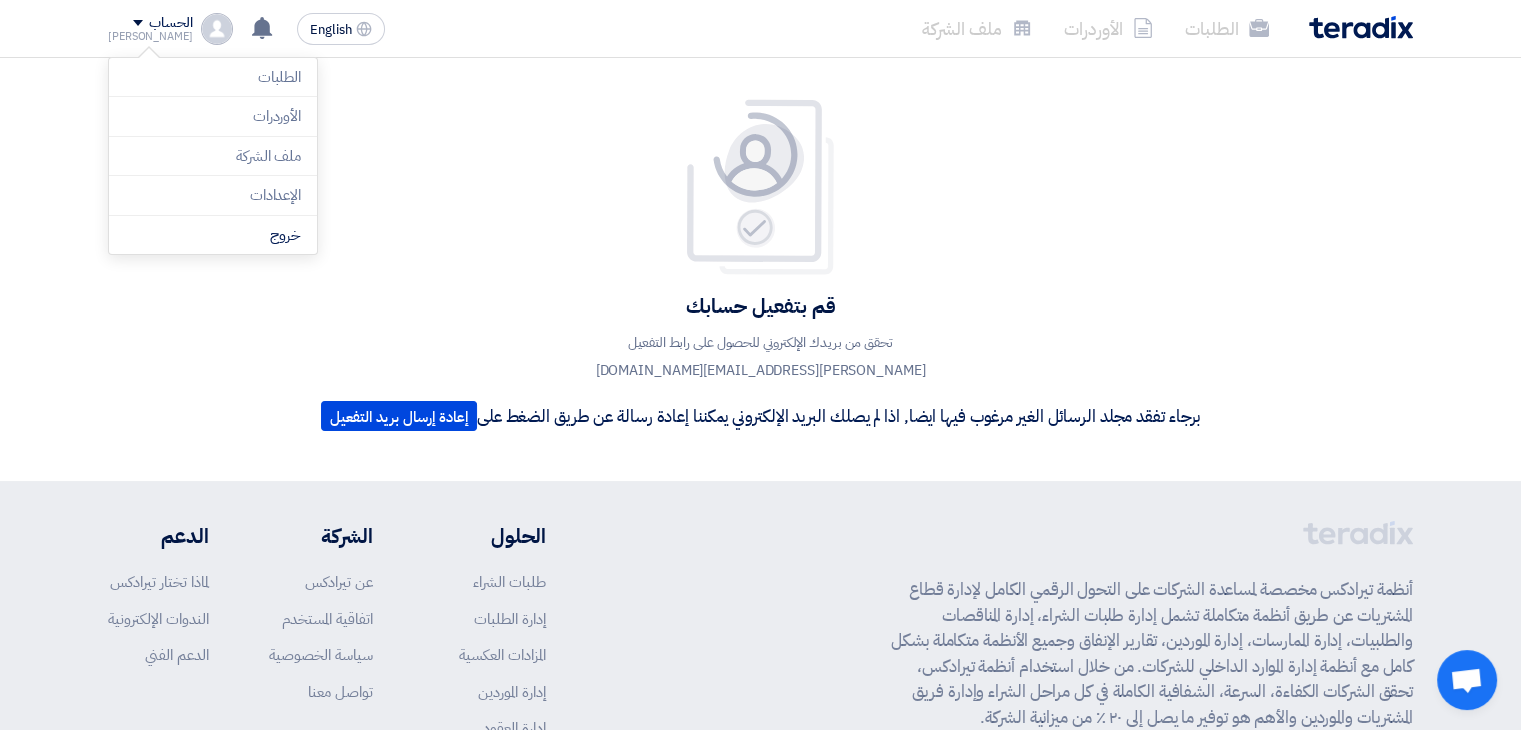 click on "قم بتفعيل حسابك
تحقق من بريدك الإلكتروني للحصول على رابط التفعيل [PERSON_NAME][EMAIL_ADDRESS][PERSON_NAME][DOMAIN_NAME]
برجاء تفقد مجلد الرسائل الغير مرغوب فيها ايضا, اذا لم يصلك البريد الإلكتروني يمكننا إعادة رسالة عن طريق الضغط على
إعادة إرسال بريد التفعيل" 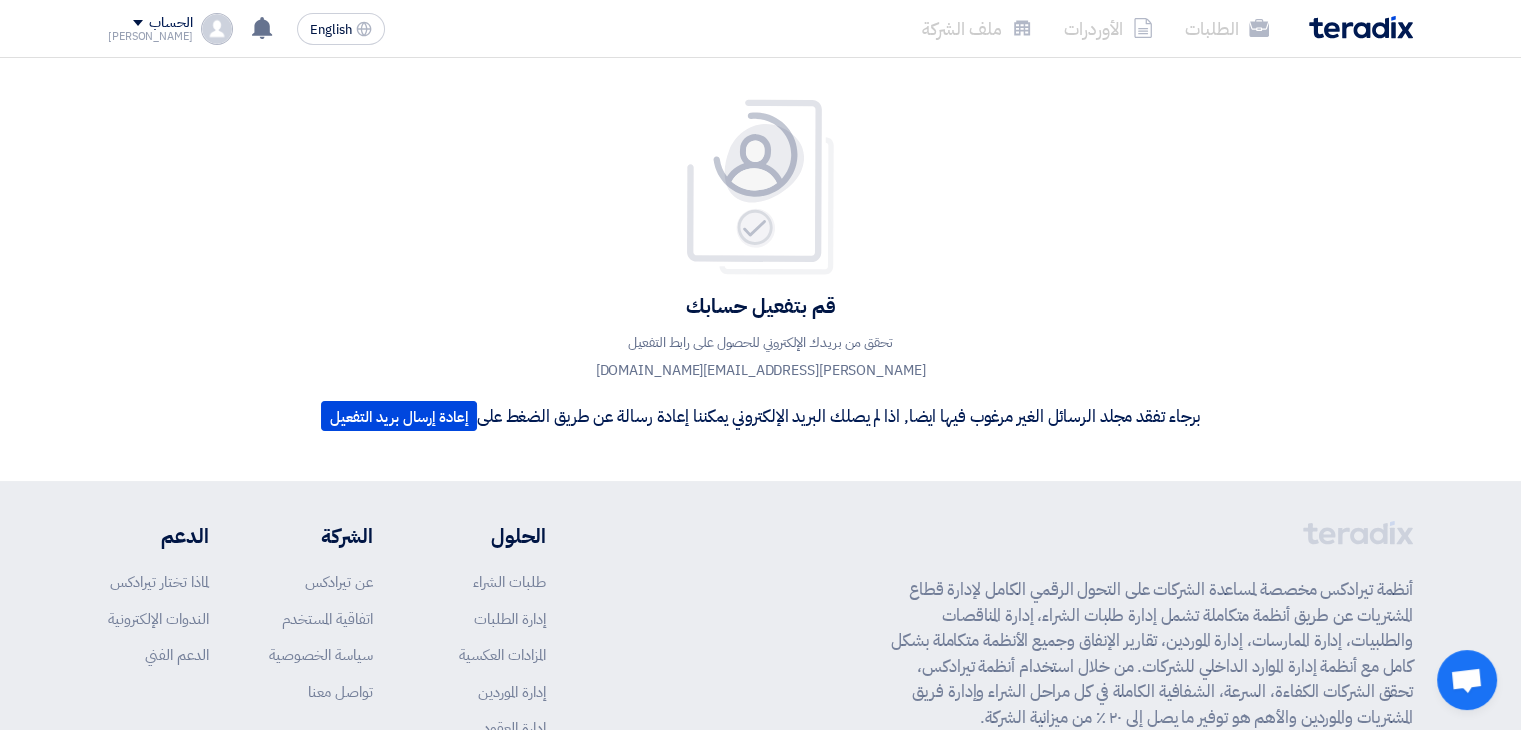 click 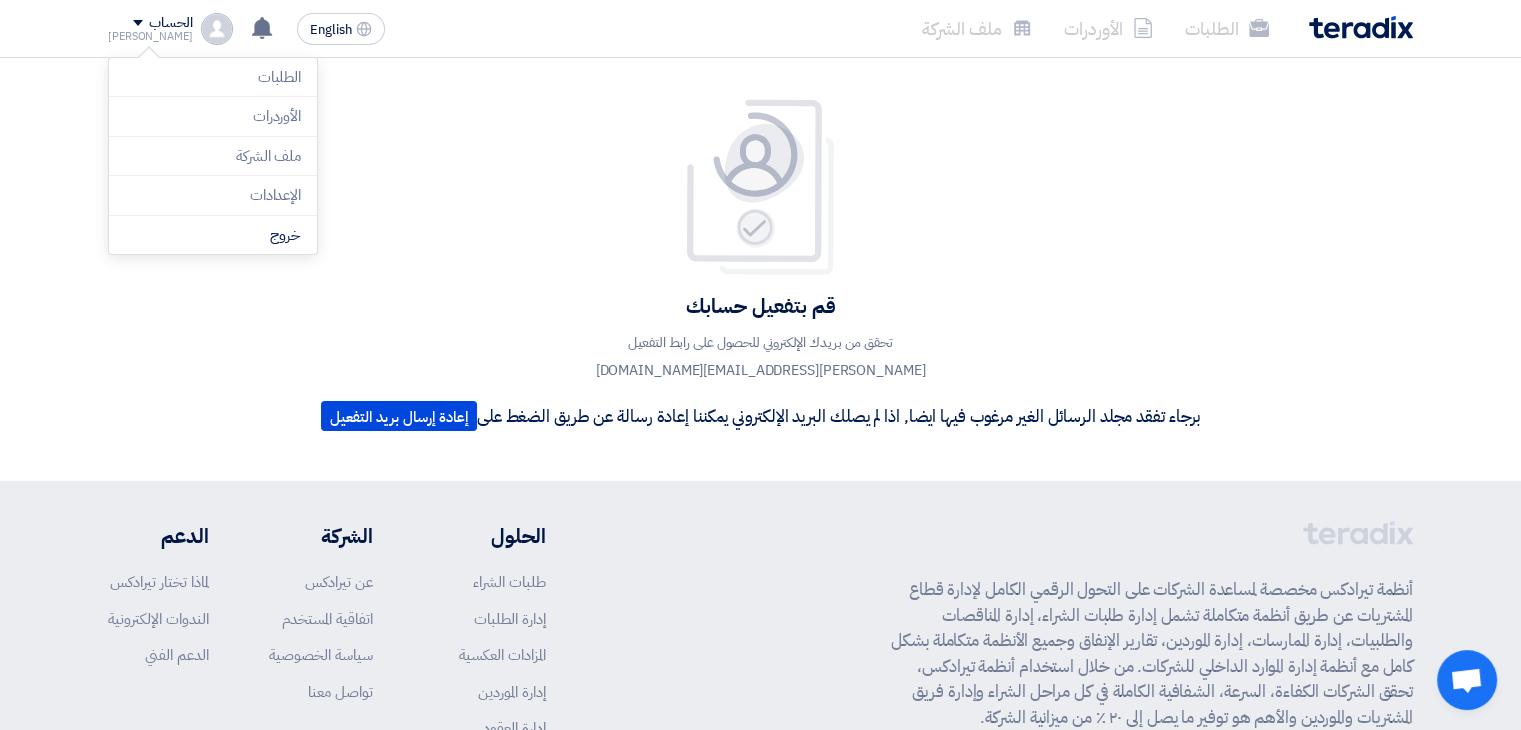 click on "قم بتفعيل حسابك
تحقق من بريدك الإلكتروني للحصول على رابط التفعيل [PERSON_NAME][EMAIL_ADDRESS][PERSON_NAME][DOMAIN_NAME]
برجاء تفقد مجلد الرسائل الغير مرغوب فيها ايضا, اذا لم يصلك البريد الإلكتروني يمكننا إعادة رسالة عن طريق الضغط على
إعادة إرسال بريد التفعيل" 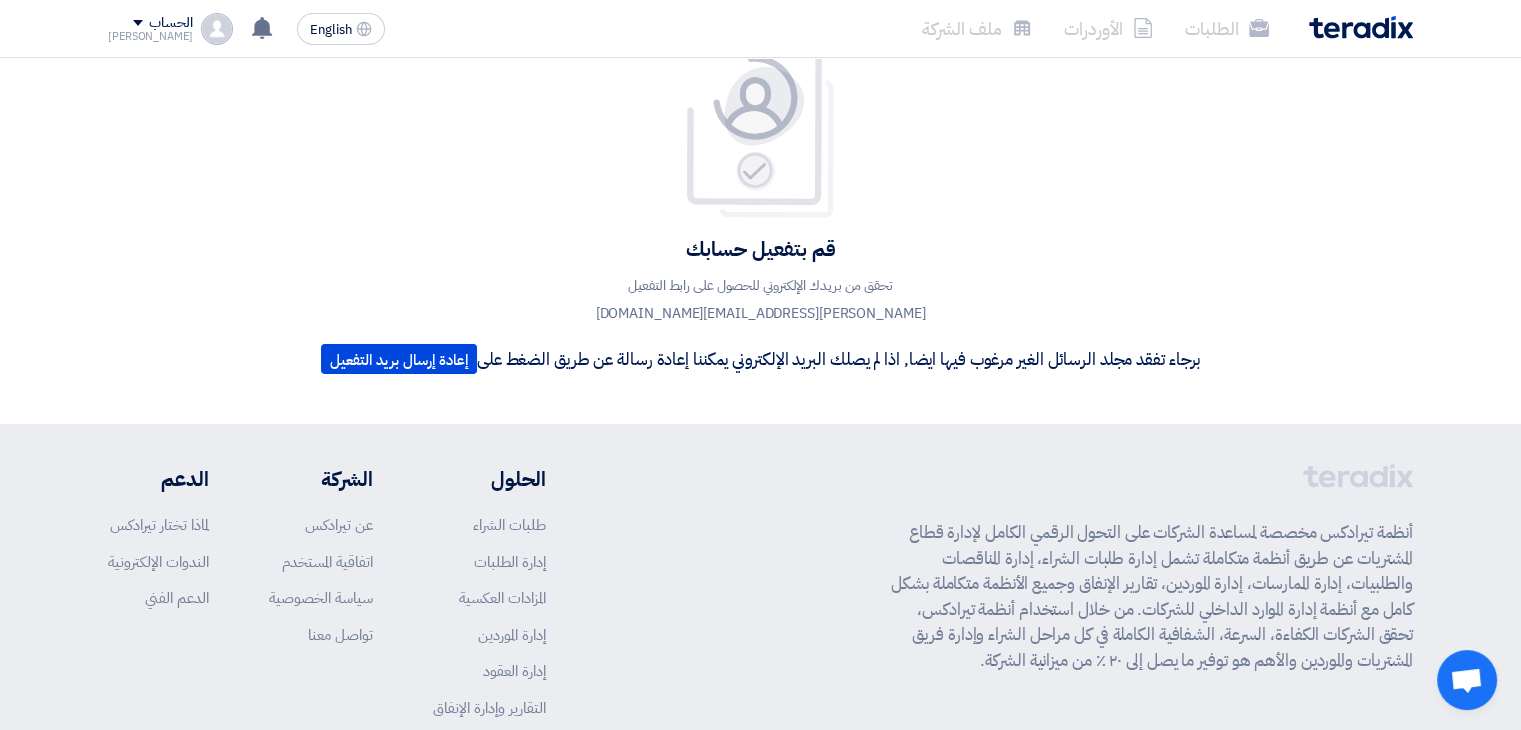 scroll, scrollTop: 0, scrollLeft: 0, axis: both 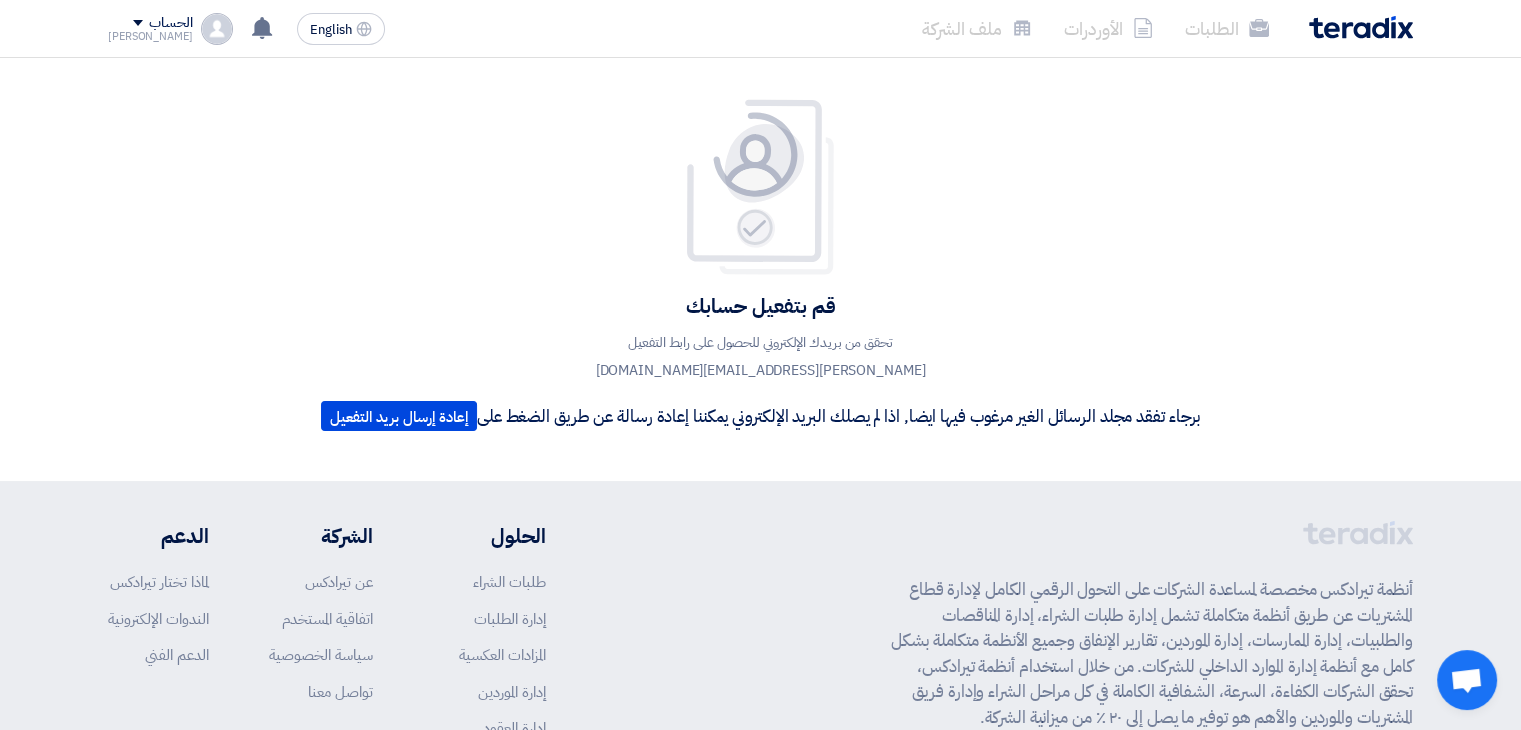 click on "الحساب" 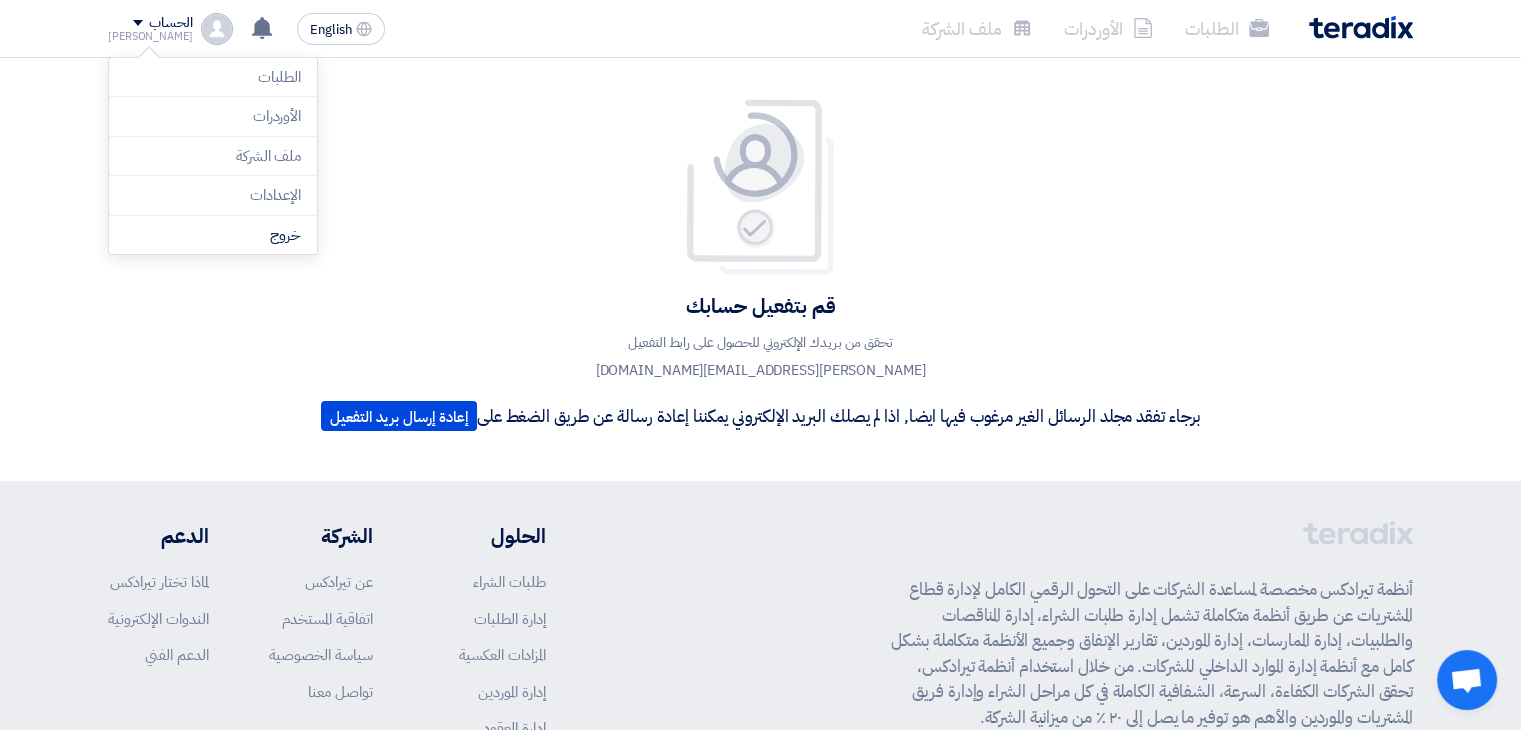 click on "قم بتفعيل حسابك
تحقق من بريدك الإلكتروني للحصول على رابط التفعيل [PERSON_NAME][EMAIL_ADDRESS][PERSON_NAME][DOMAIN_NAME]
برجاء تفقد مجلد الرسائل الغير مرغوب فيها ايضا, اذا لم يصلك البريد الإلكتروني يمكننا إعادة رسالة عن طريق الضغط على
إعادة إرسال بريد التفعيل" 